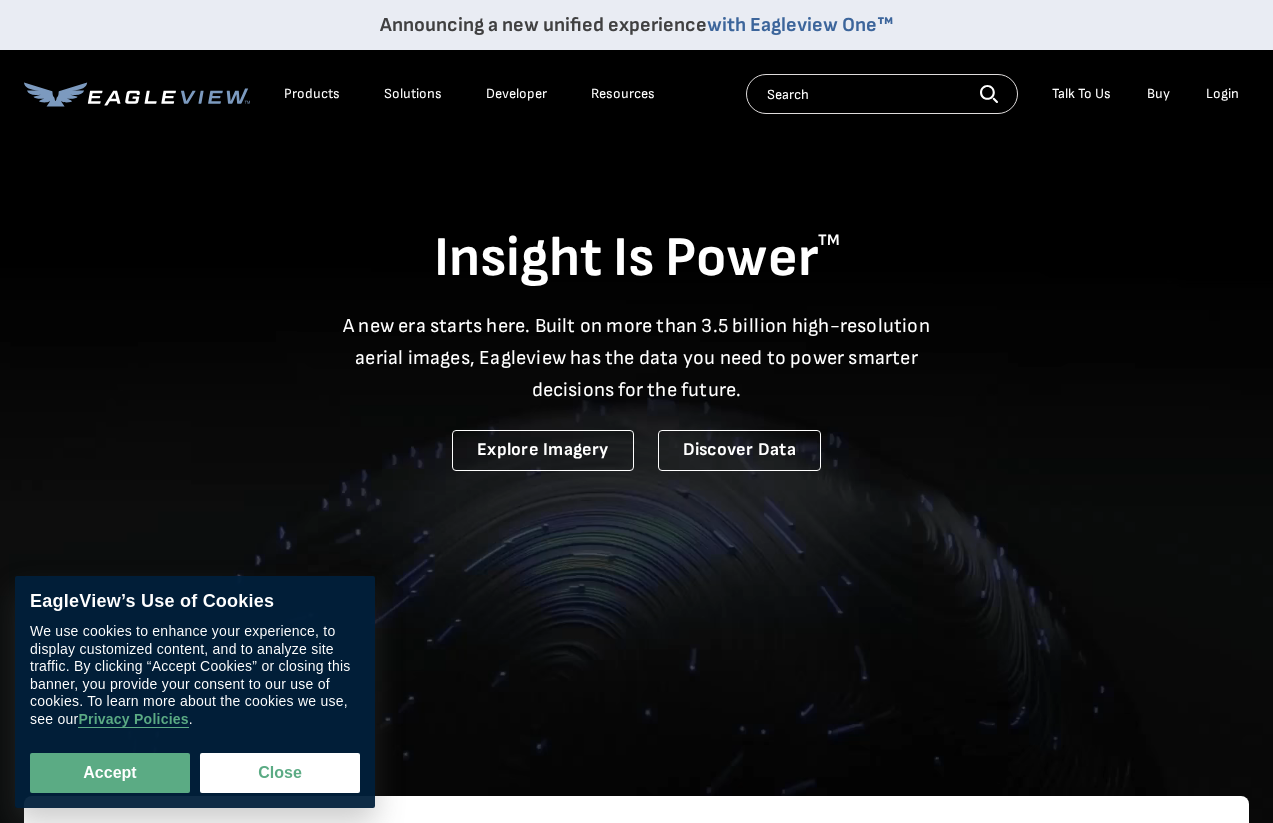 scroll, scrollTop: 0, scrollLeft: 0, axis: both 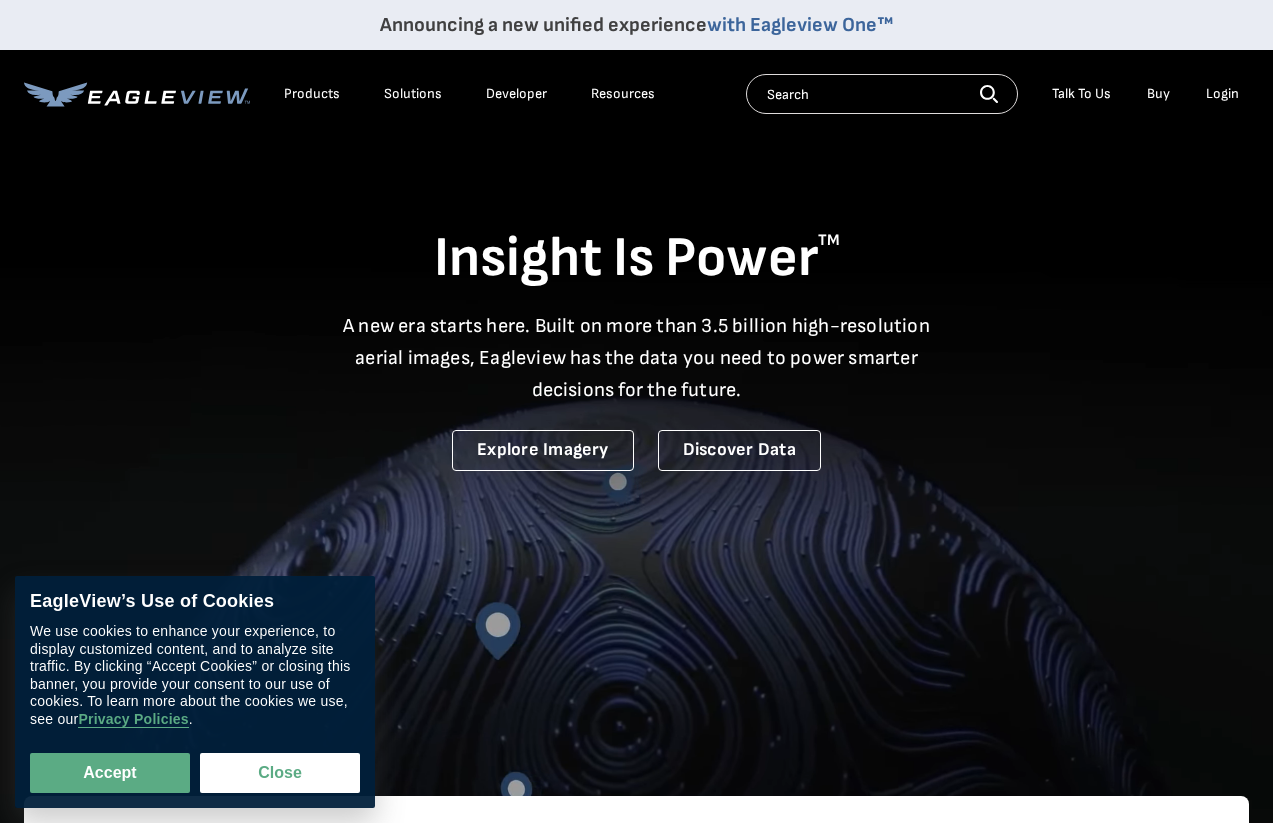 click on "Login" at bounding box center (1222, 94) 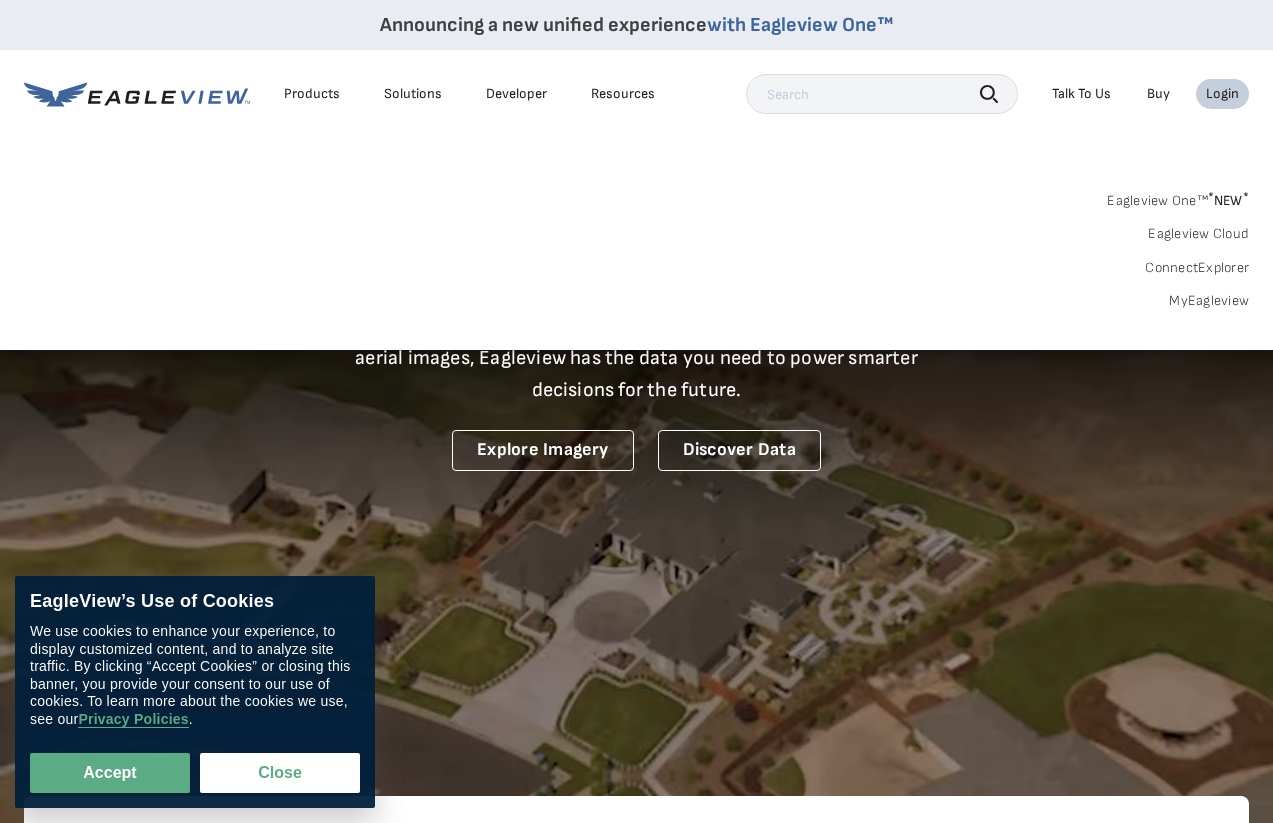 click on "Login" at bounding box center (1222, 94) 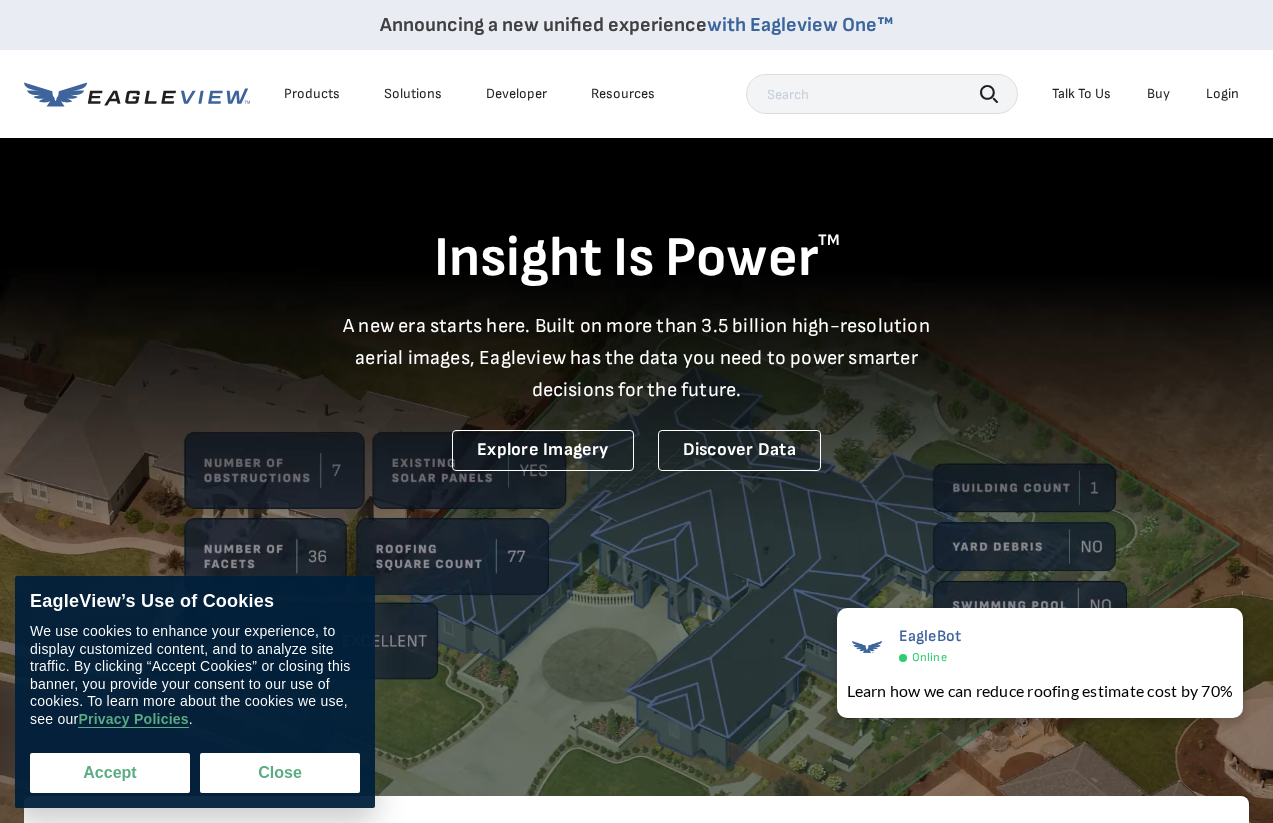 click on "Accept" at bounding box center [110, 773] 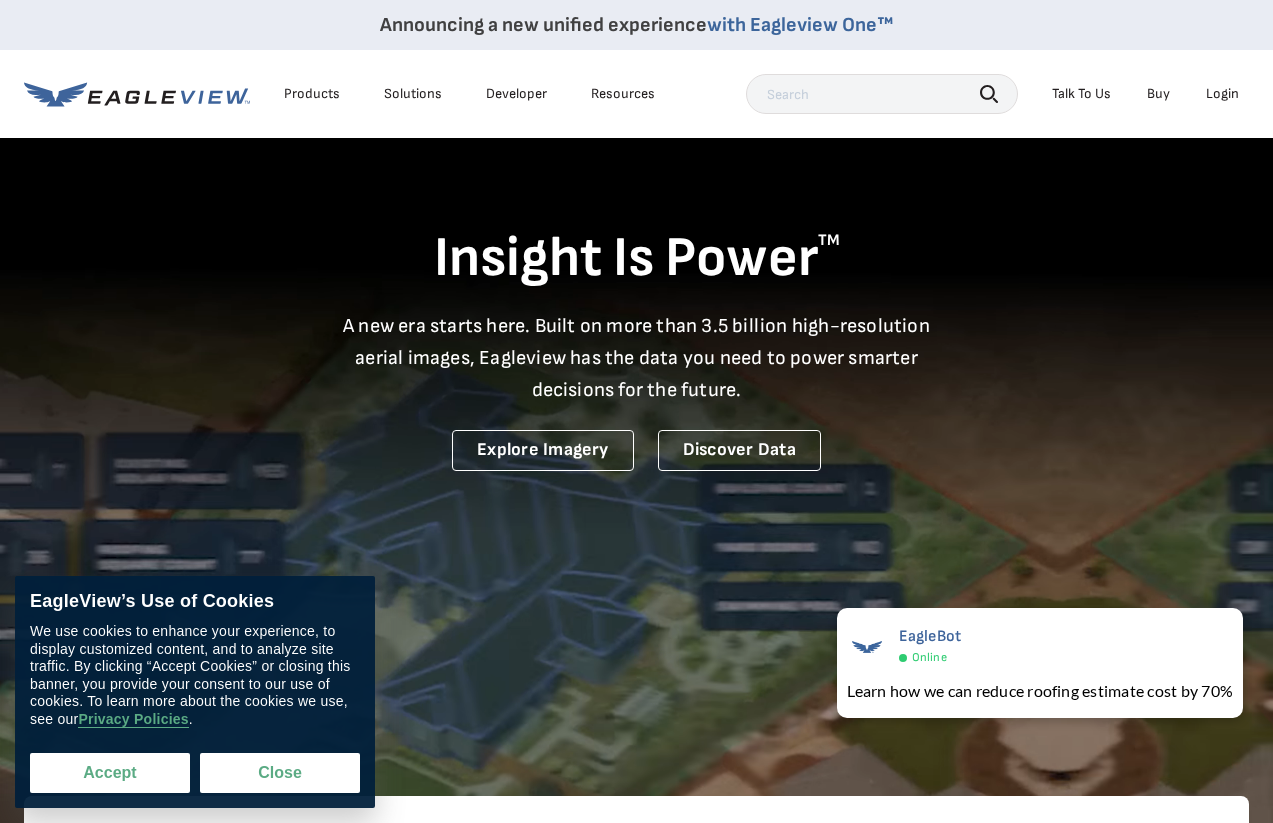 checkbox on "true" 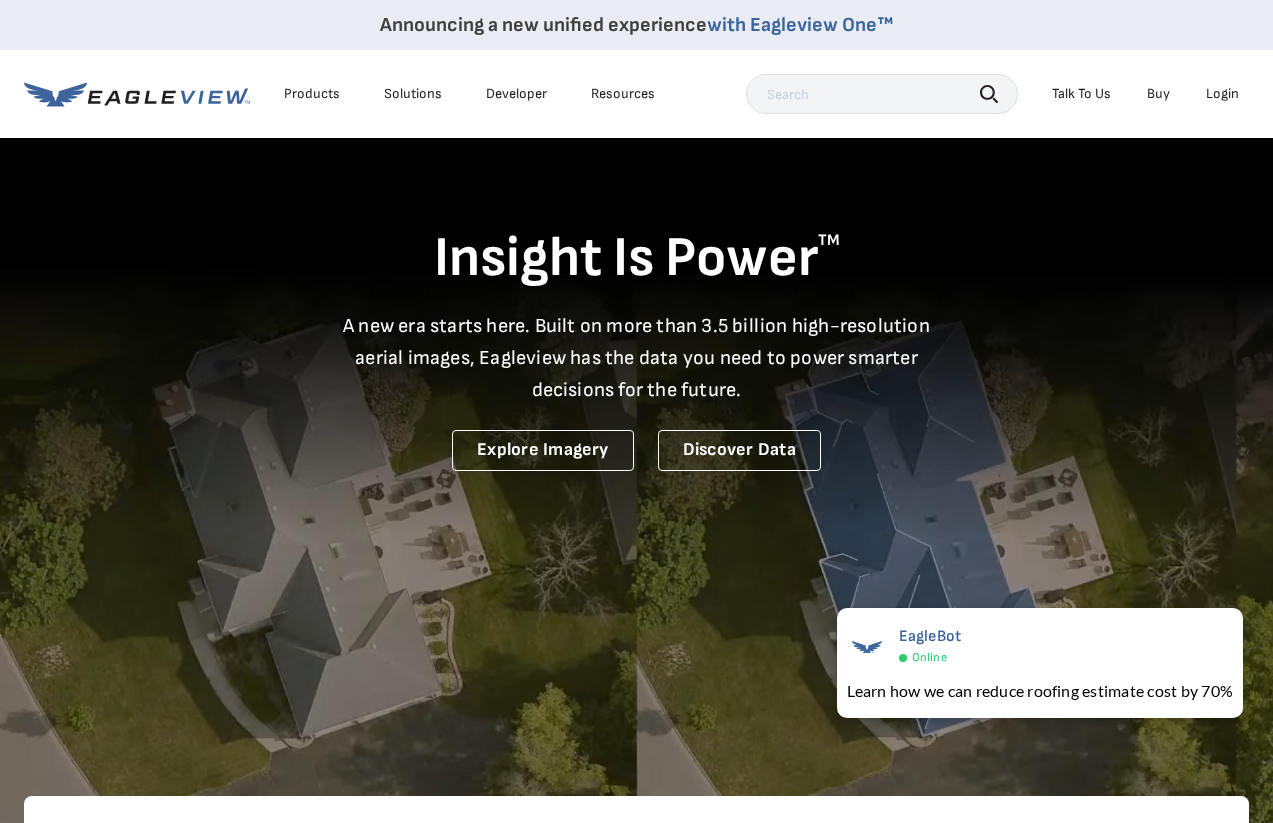click on "Login" at bounding box center [1222, 94] 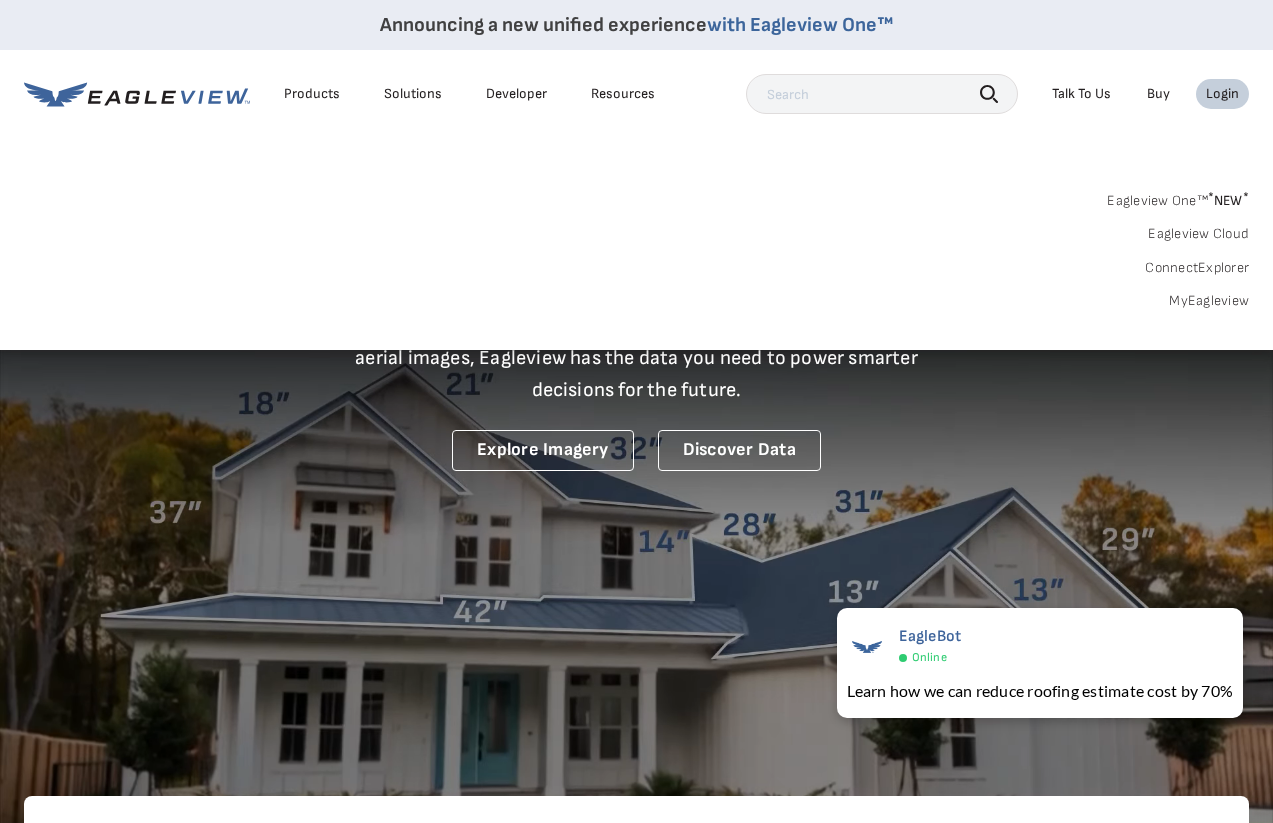 click on "MyEagleview" at bounding box center [1209, 301] 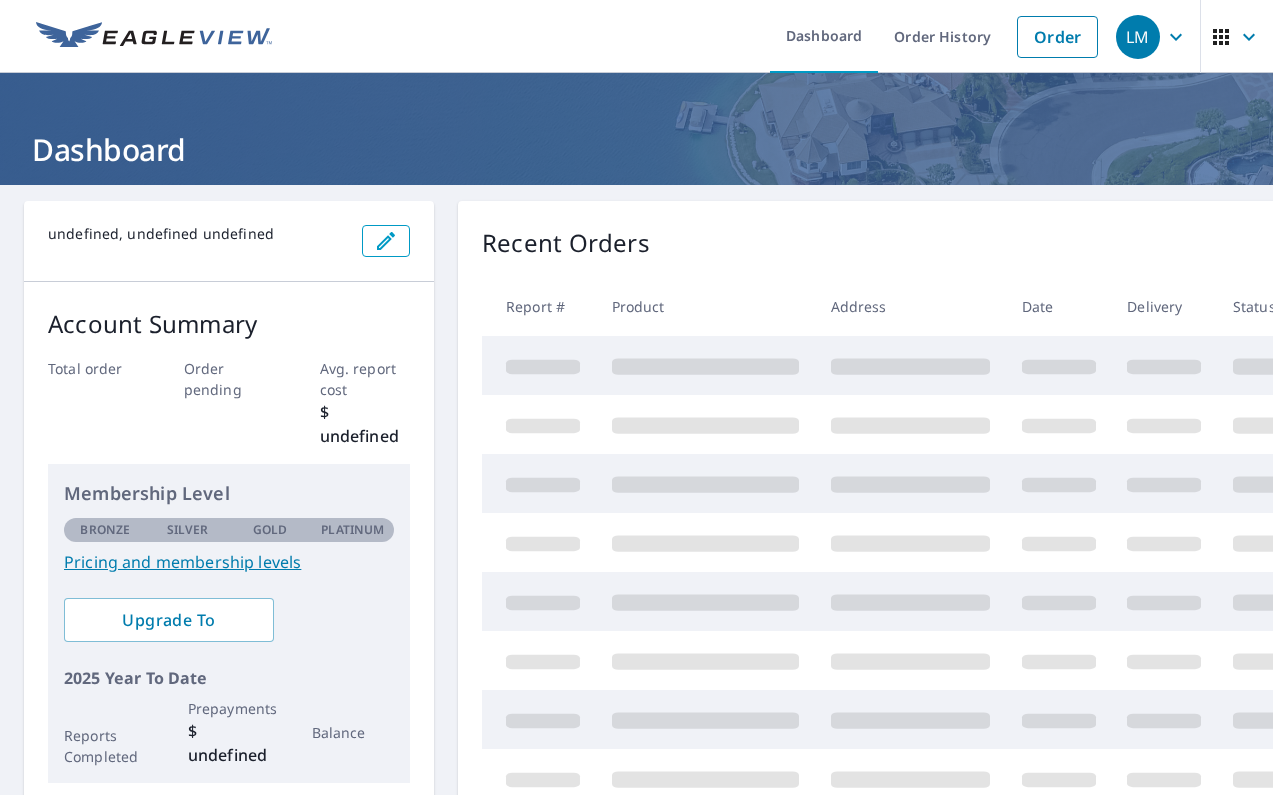 scroll, scrollTop: 0, scrollLeft: 0, axis: both 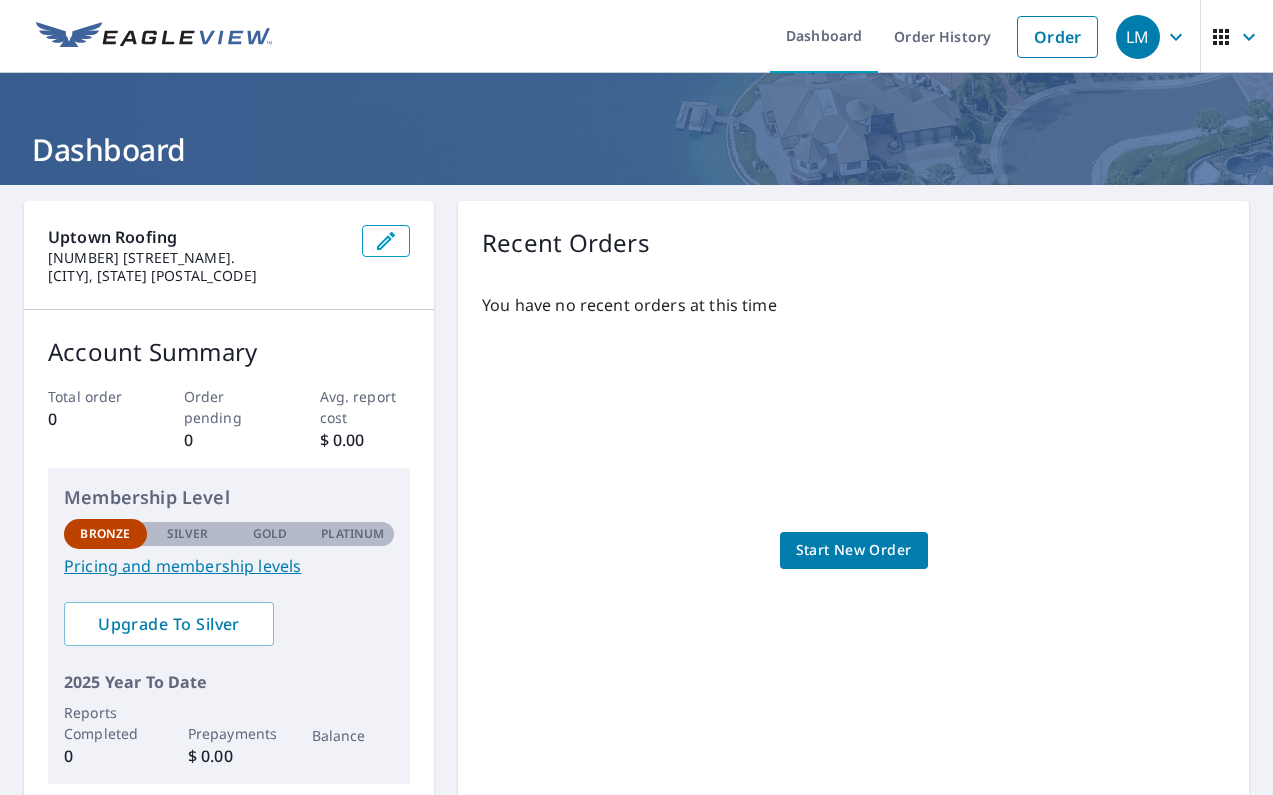 click on "Start New Order" at bounding box center [854, 550] 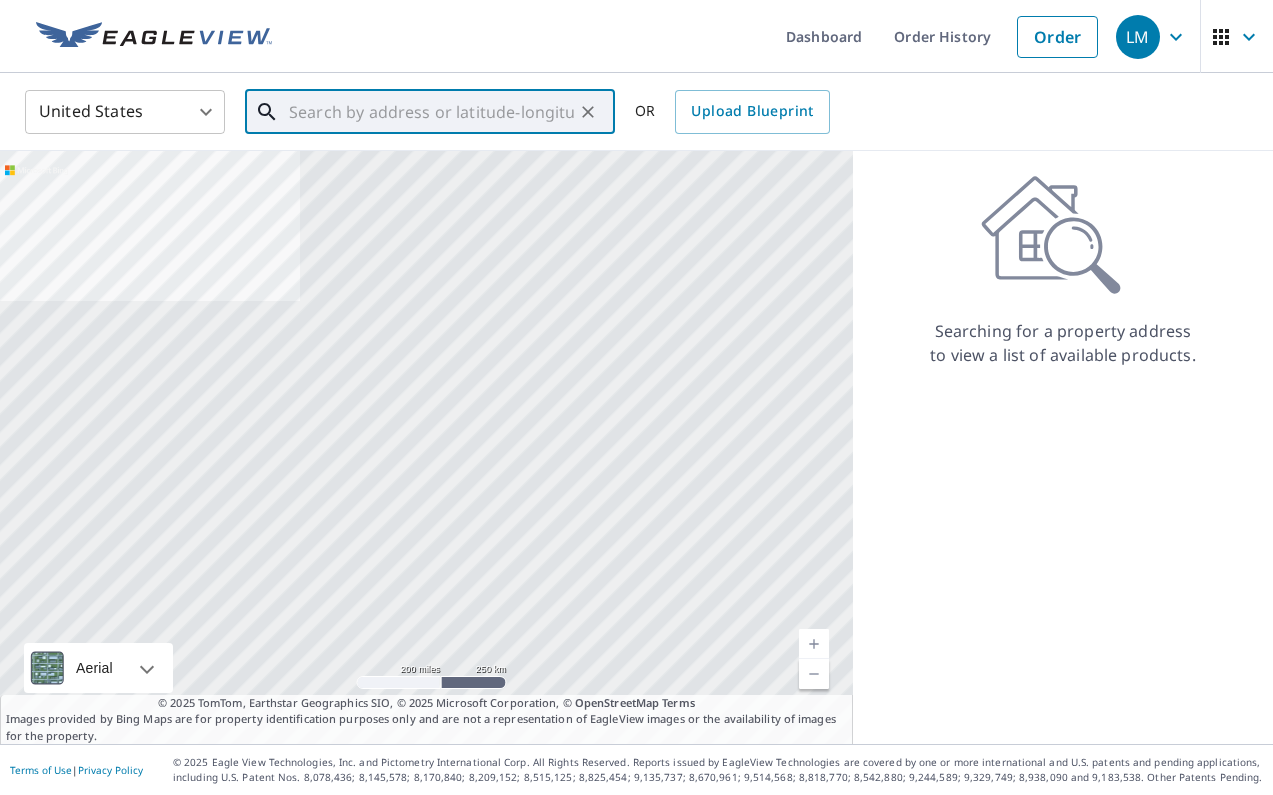 click at bounding box center [431, 112] 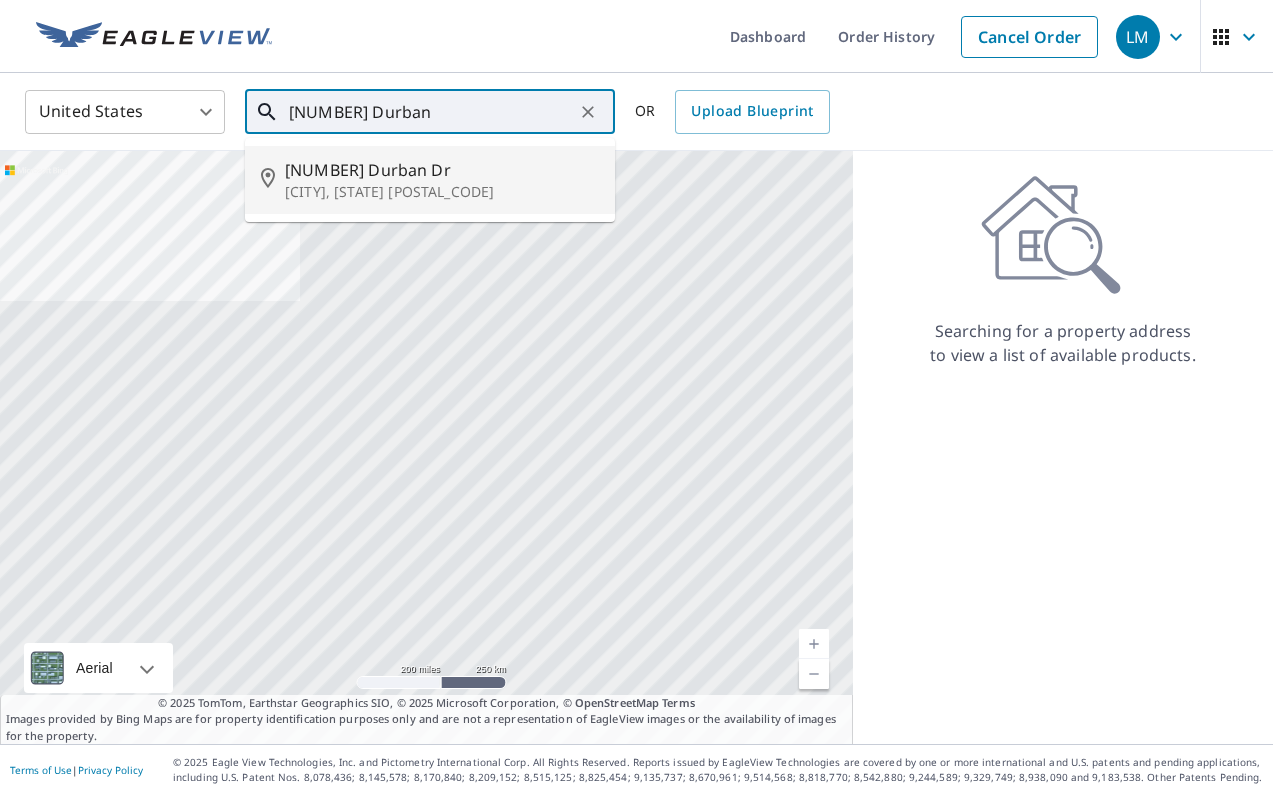 click on "[CITY], [STATE] [POSTAL_CODE]" at bounding box center (442, 192) 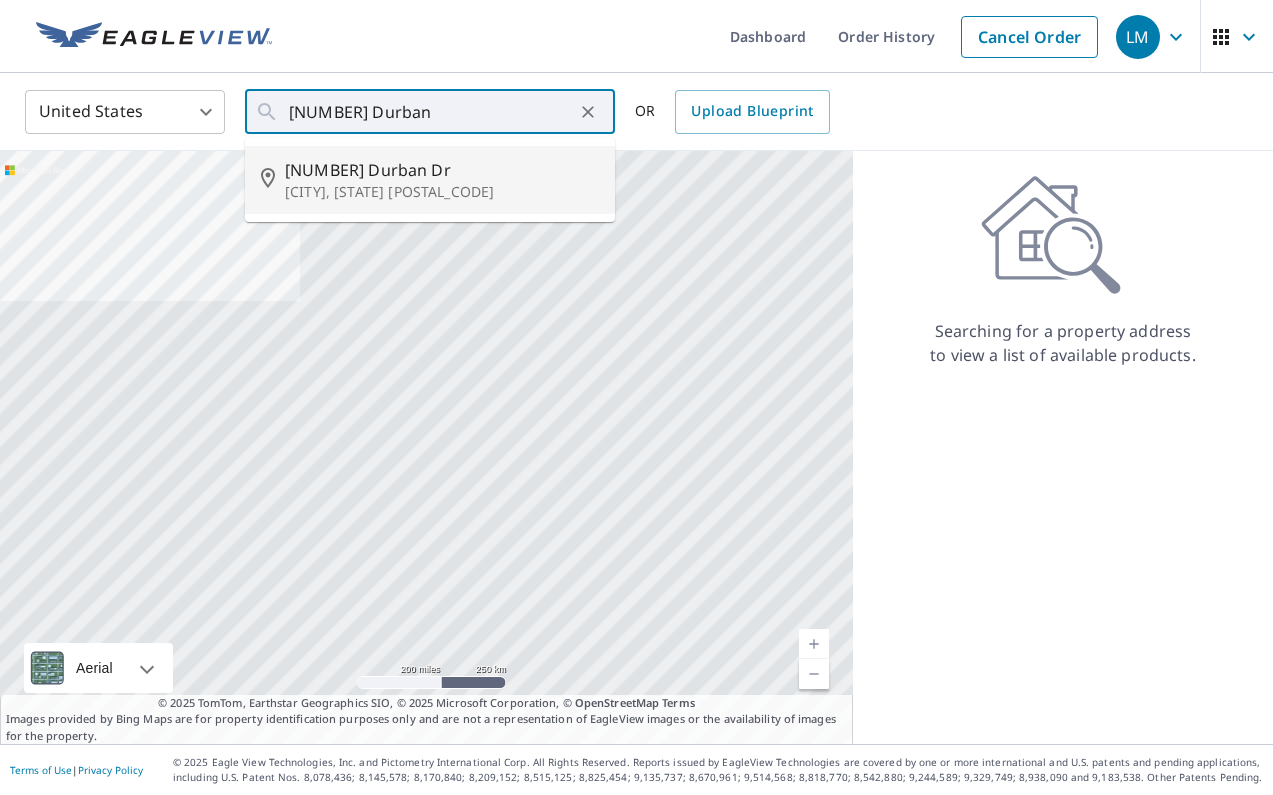 type on "[NUMBER] Durban Dr [CITY], [STATE], [POSTAL_CODE]" 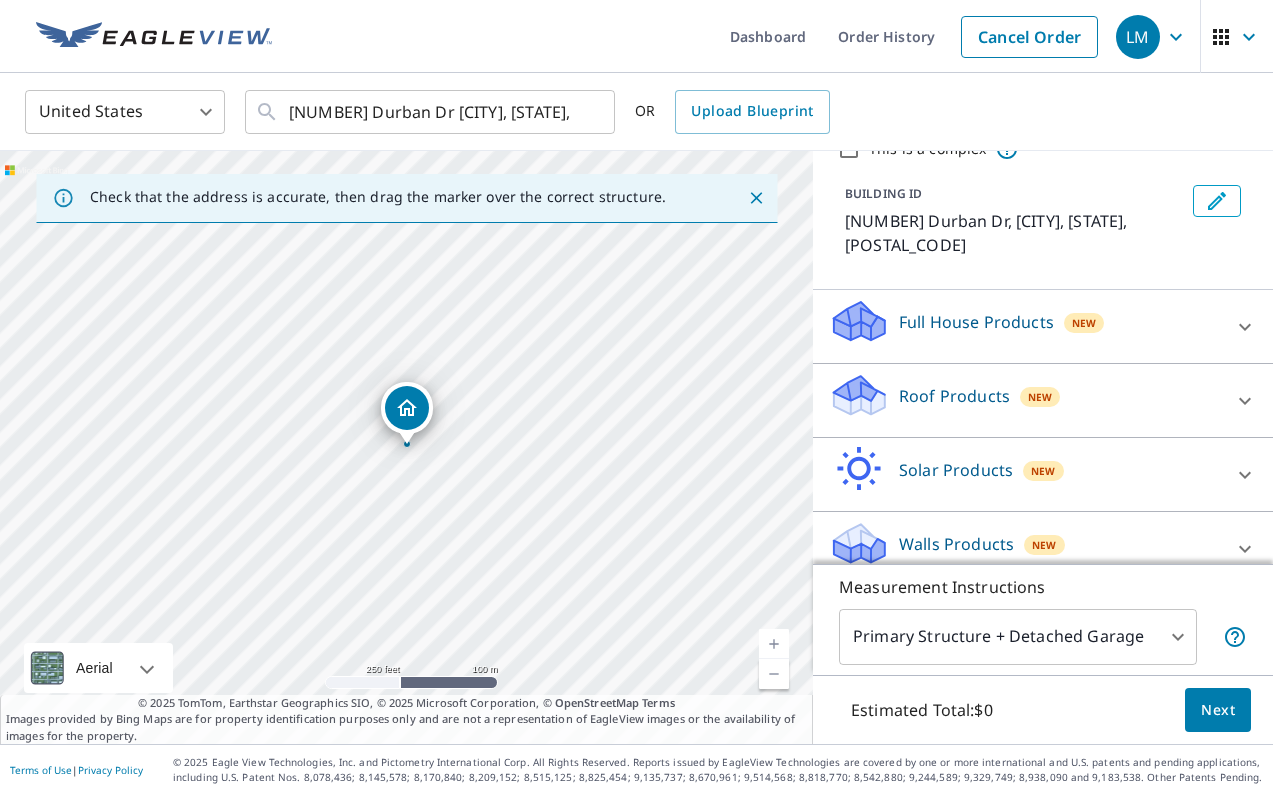 scroll, scrollTop: 91, scrollLeft: 0, axis: vertical 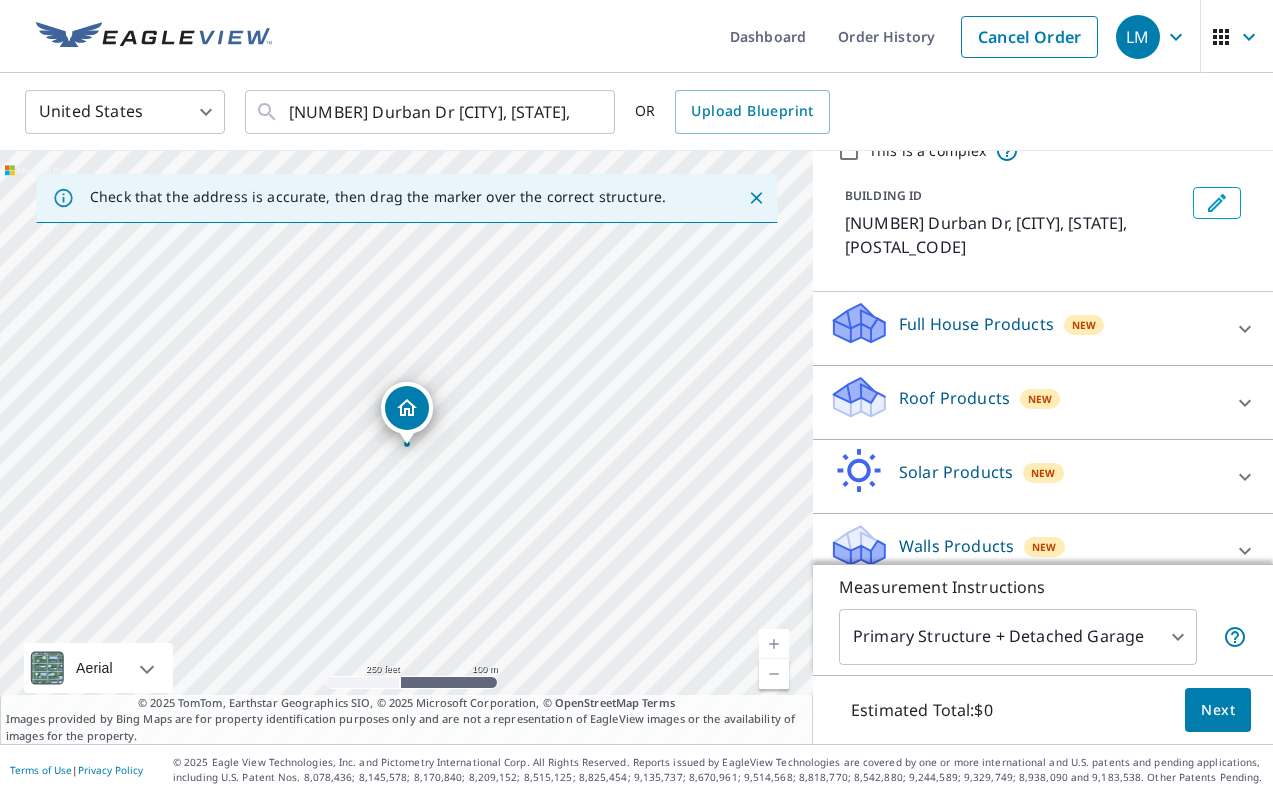 click on "Roof Products" at bounding box center [954, 398] 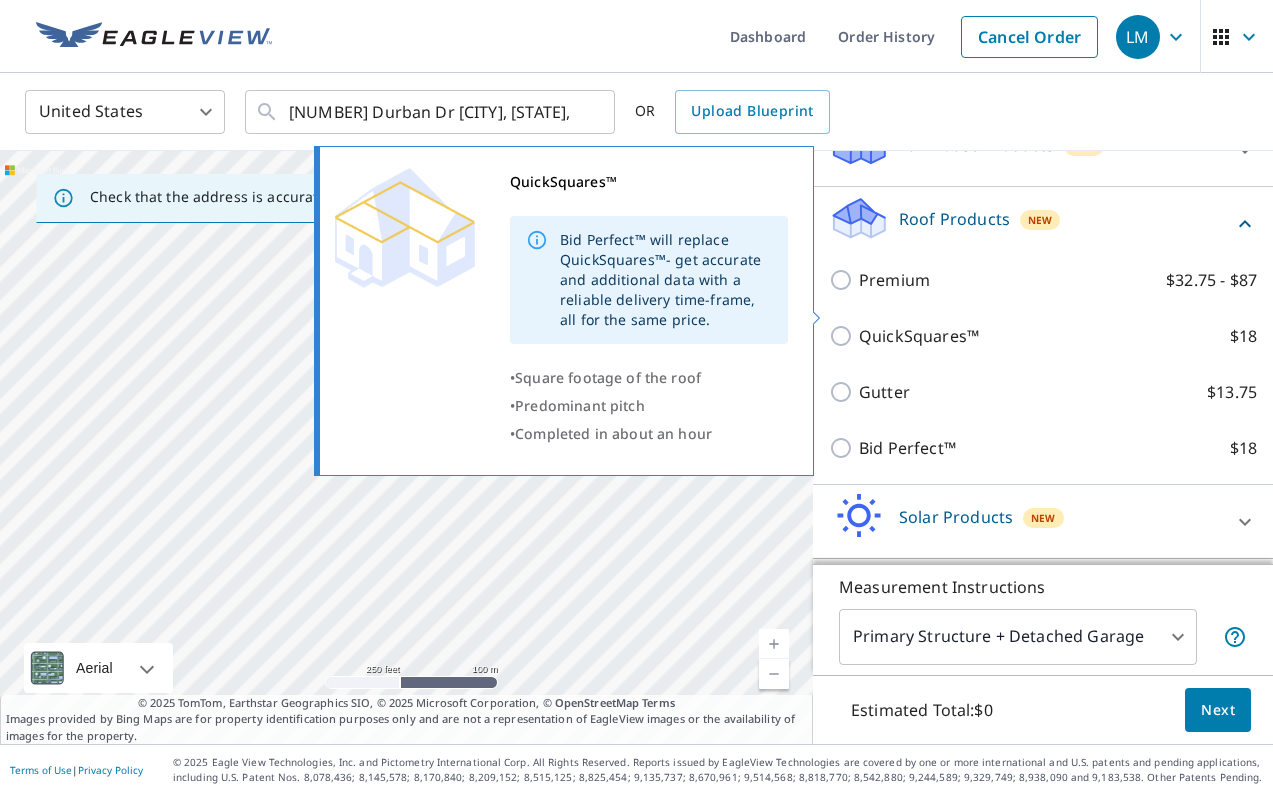 scroll, scrollTop: 270, scrollLeft: 0, axis: vertical 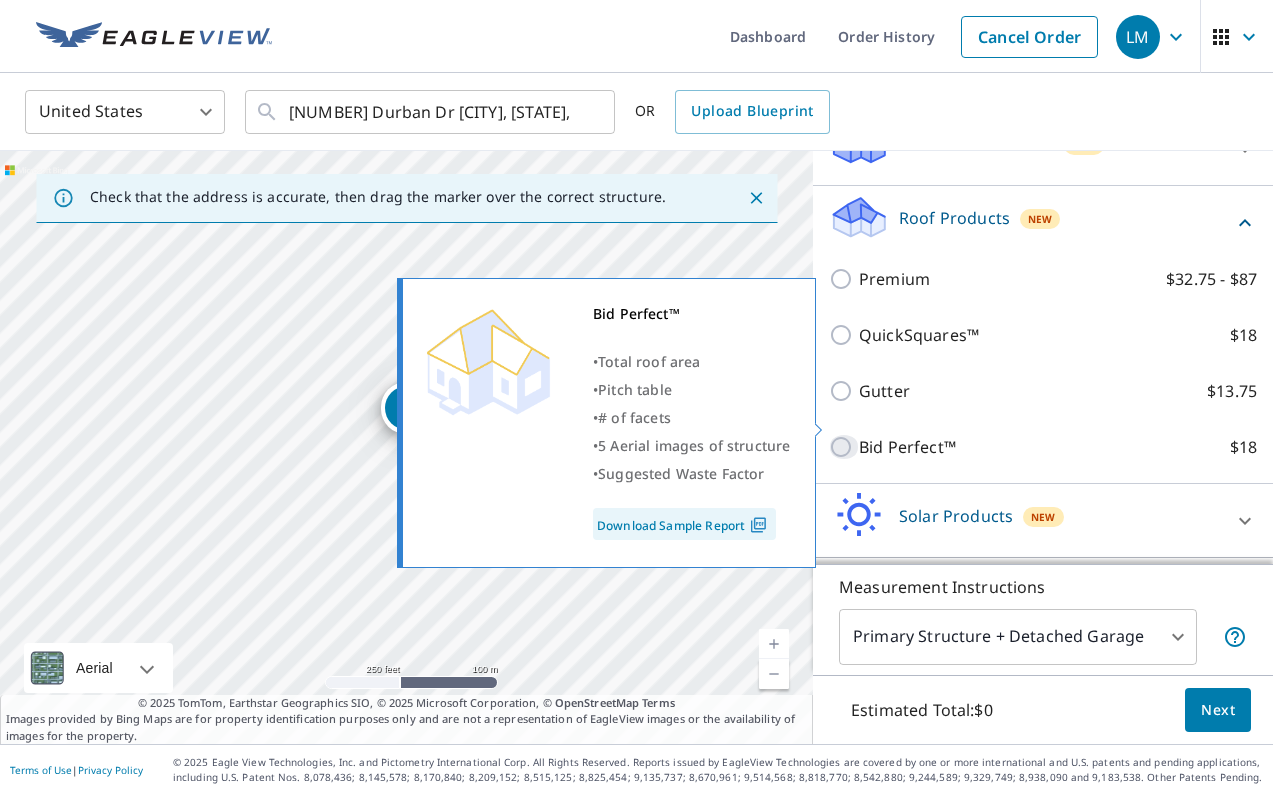 click on "Bid Perfect™ $18" at bounding box center (844, 447) 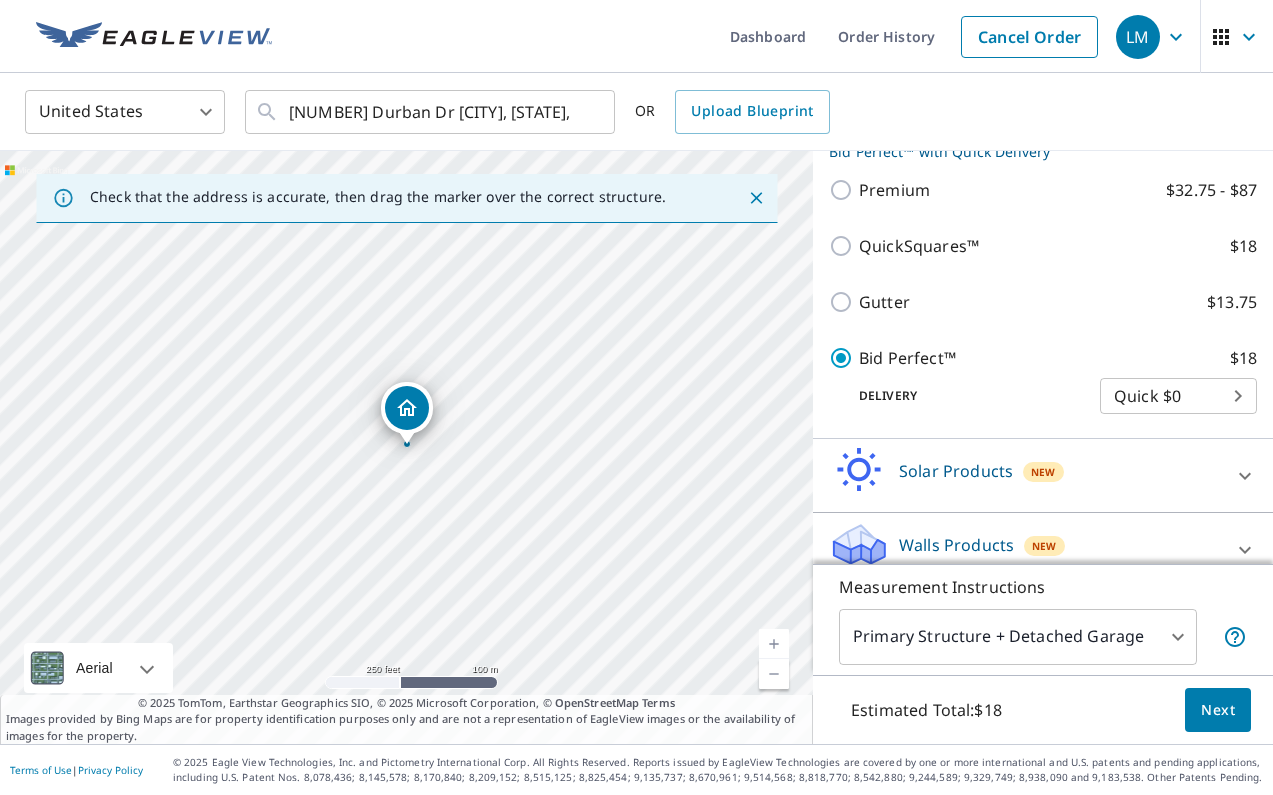 scroll, scrollTop: 379, scrollLeft: 0, axis: vertical 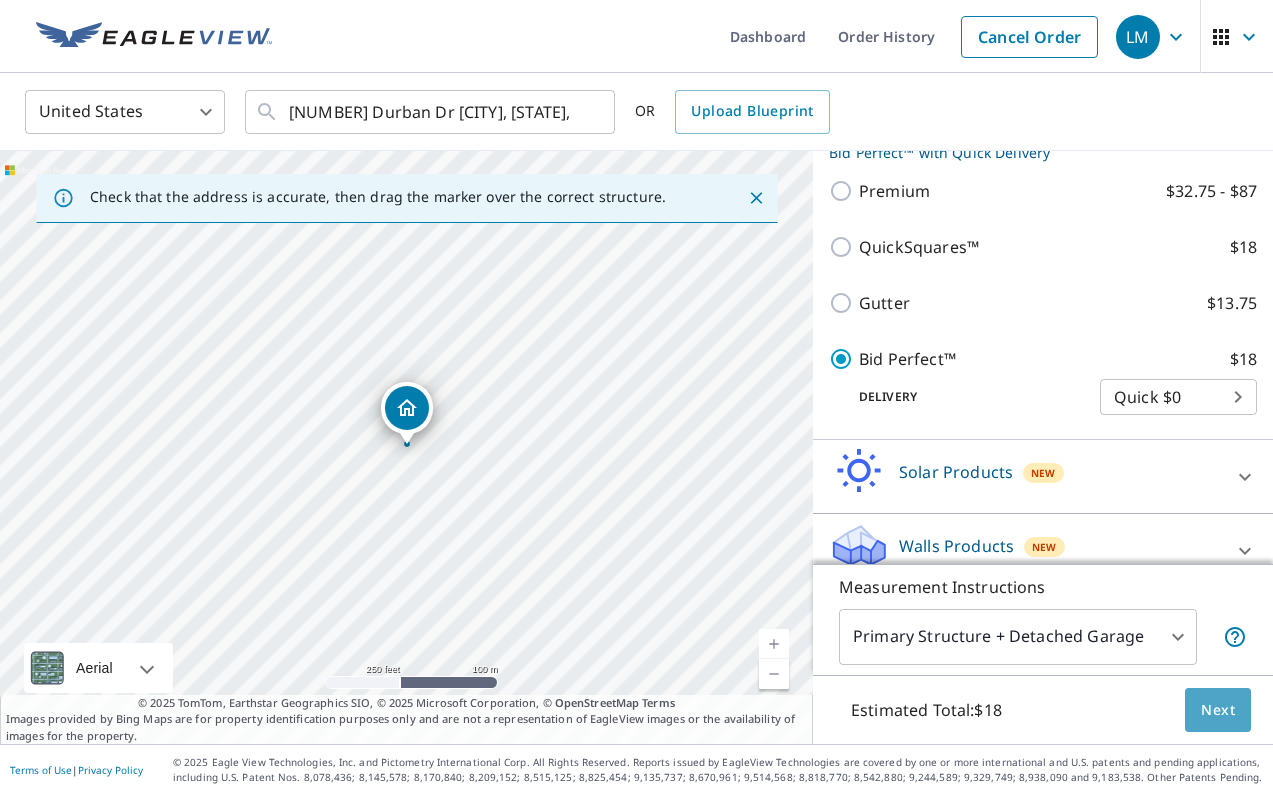 click on "Next" at bounding box center (1218, 710) 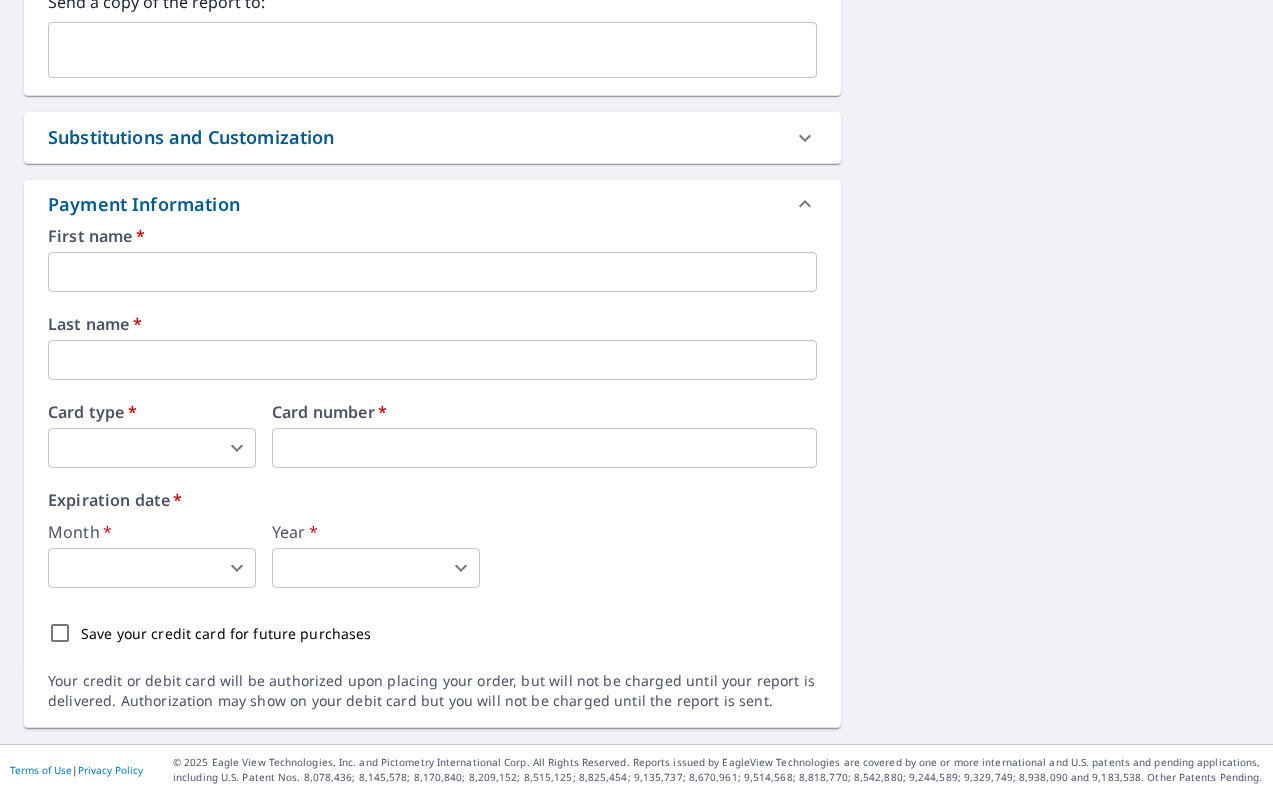 scroll, scrollTop: 722, scrollLeft: 0, axis: vertical 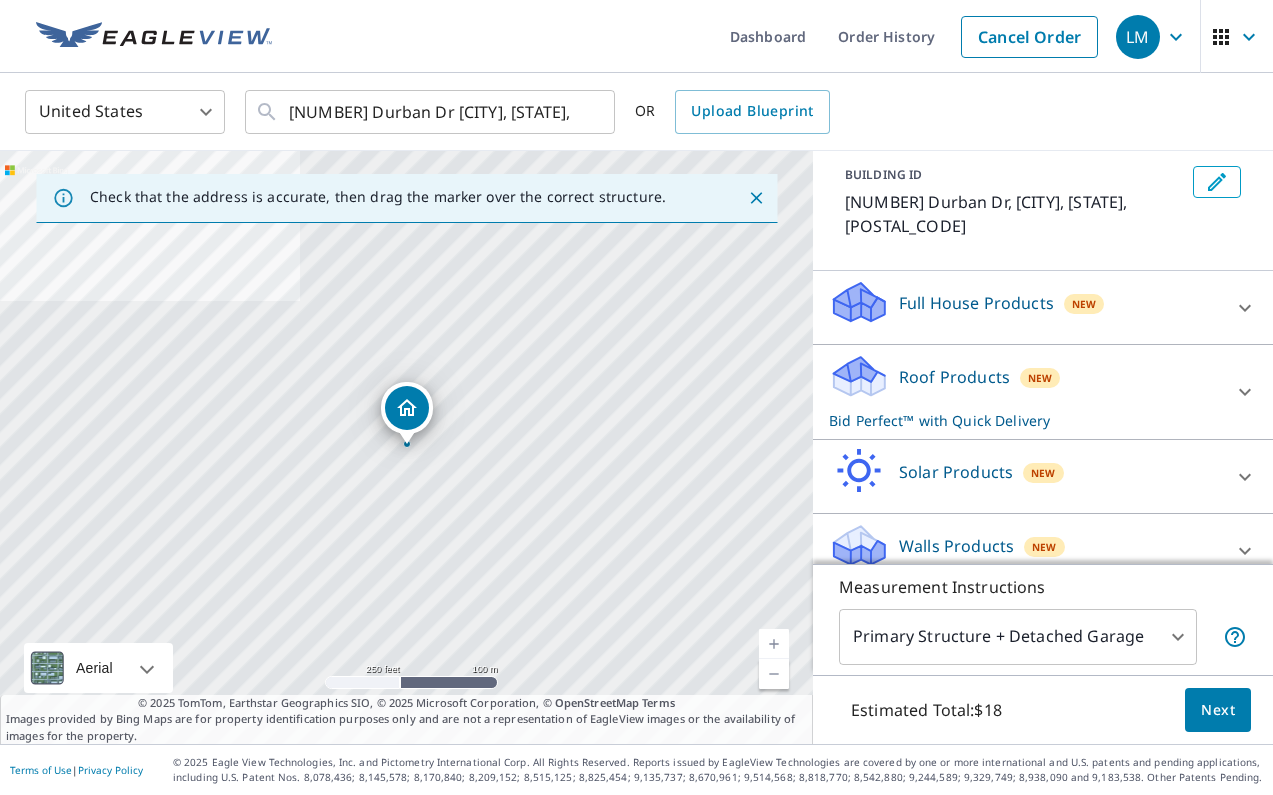 click on "Roof Products New Bid Perfect™ with Quick Delivery" at bounding box center (1025, 392) 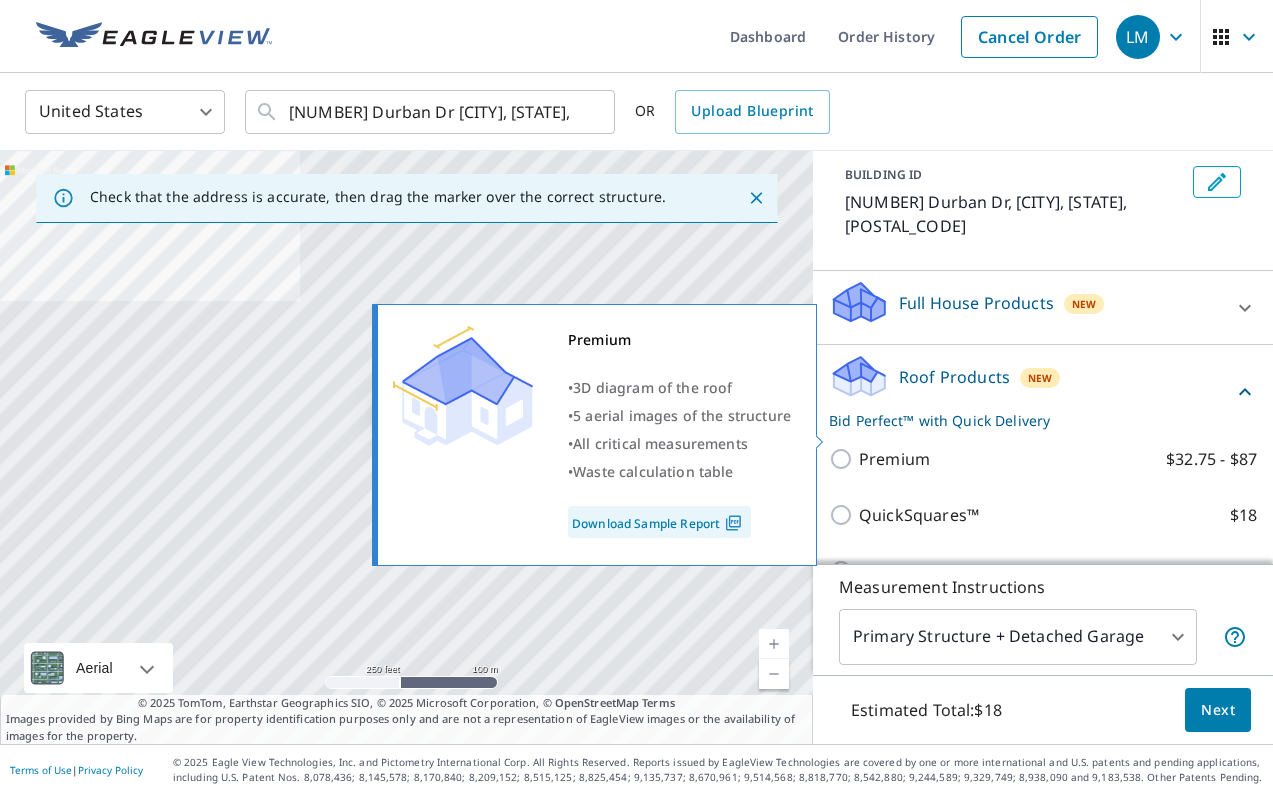 click on "Premium $32.75 - $87" at bounding box center (844, 459) 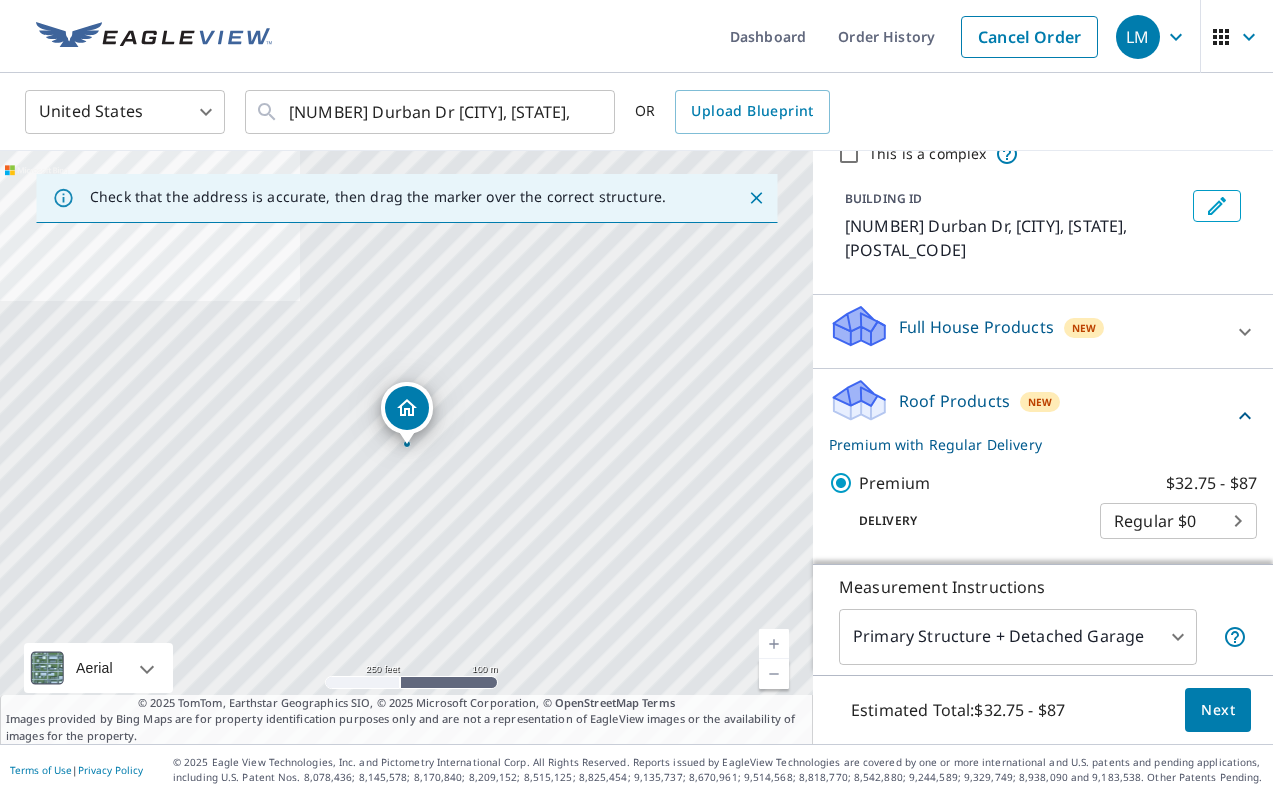 scroll, scrollTop: 31, scrollLeft: 0, axis: vertical 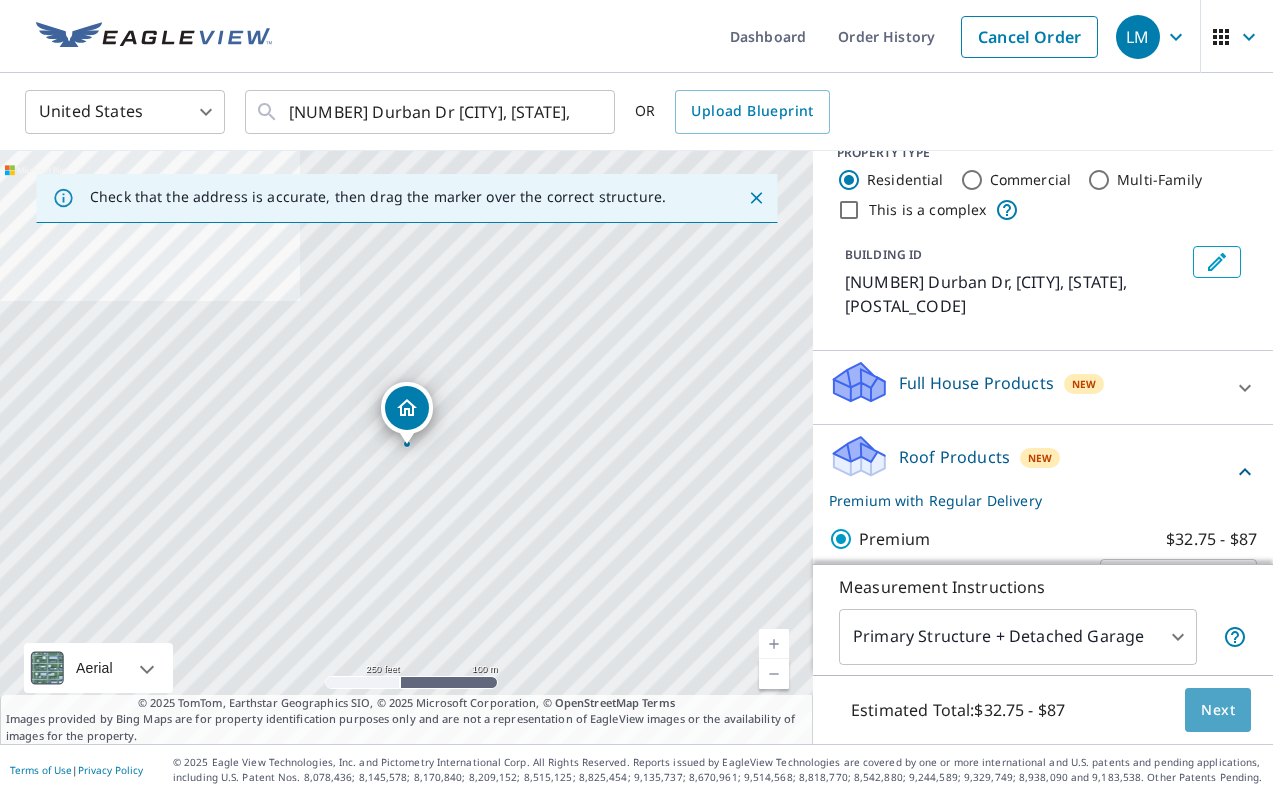 click on "Next" at bounding box center (1218, 710) 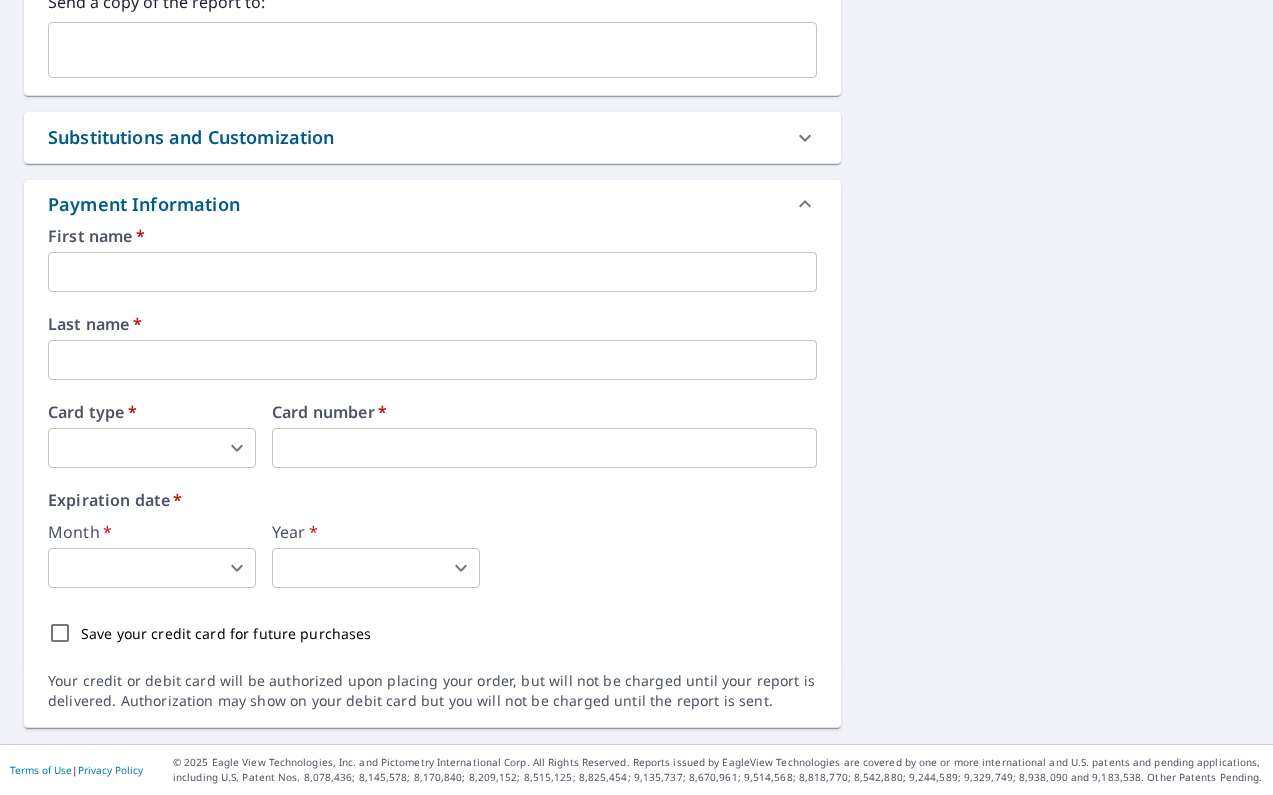 scroll, scrollTop: 898, scrollLeft: 0, axis: vertical 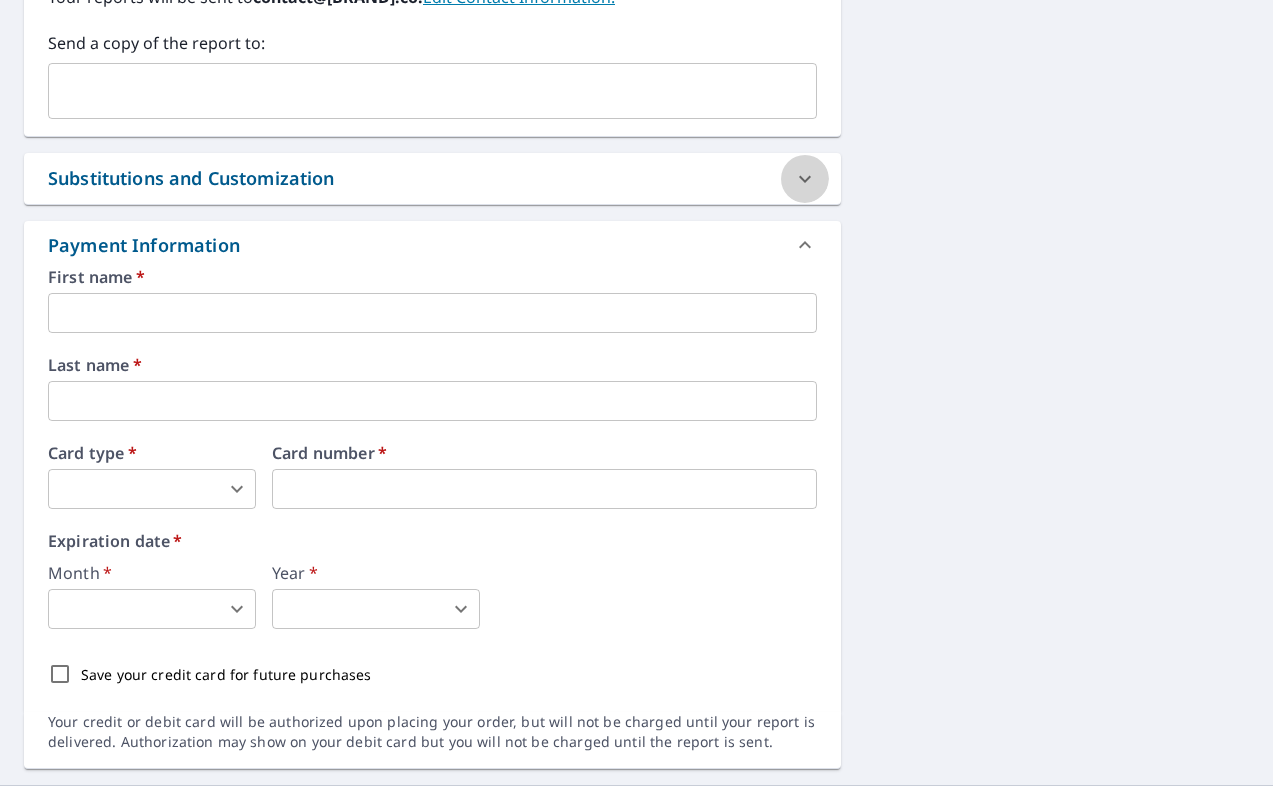 click 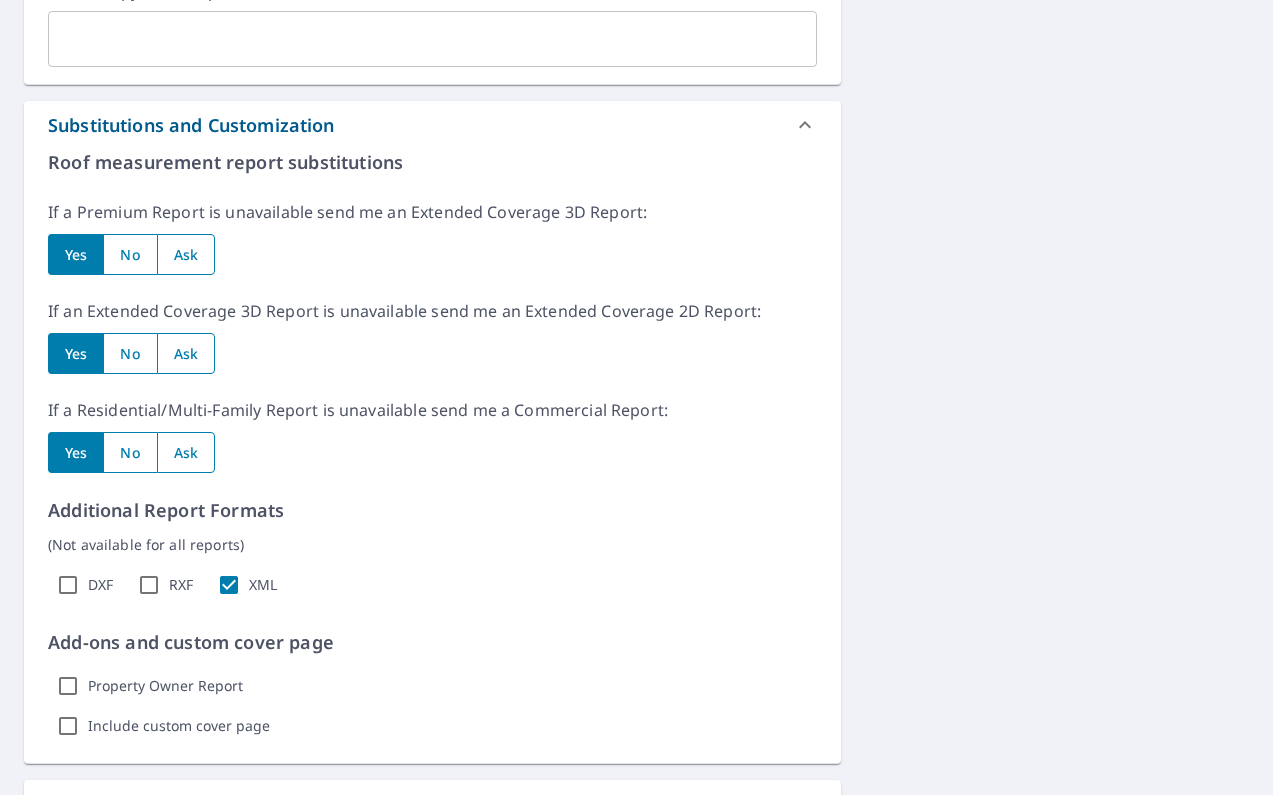 scroll, scrollTop: 952, scrollLeft: 0, axis: vertical 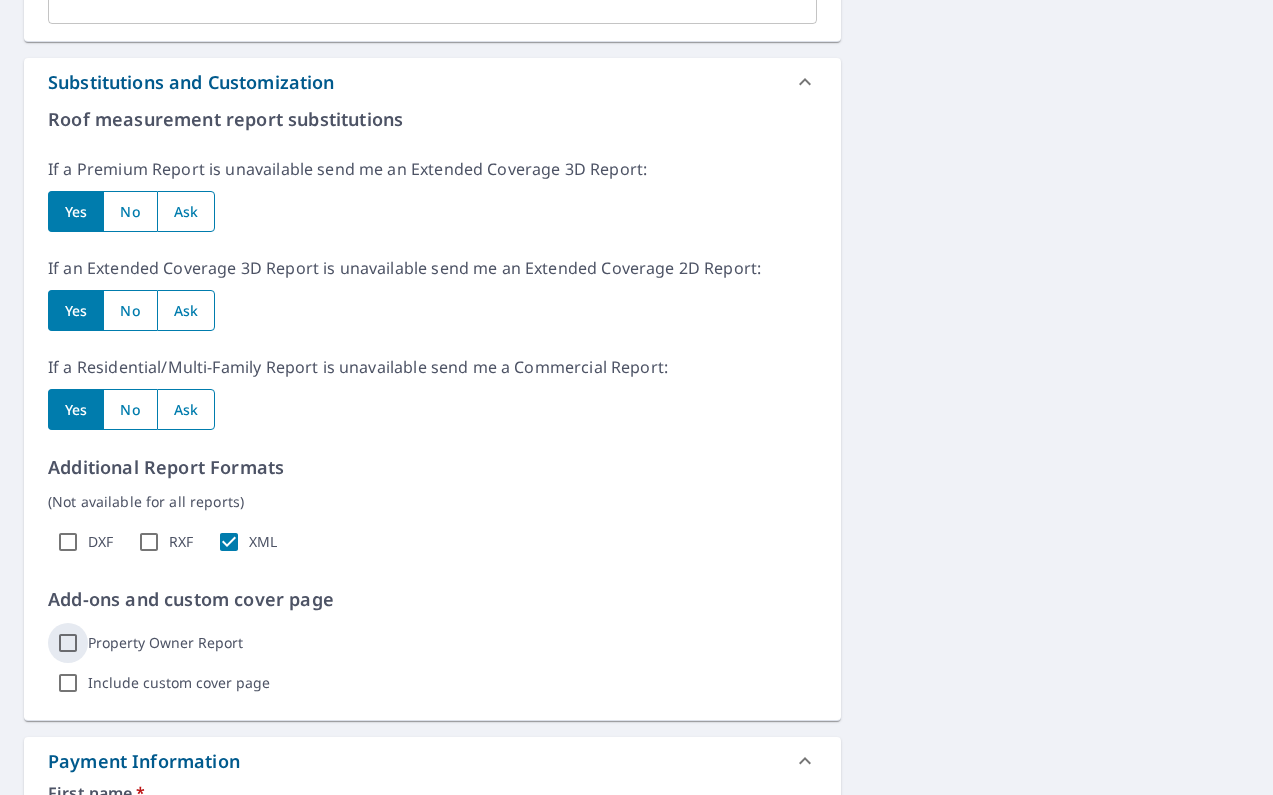 click on "Property Owner Report" at bounding box center (68, 643) 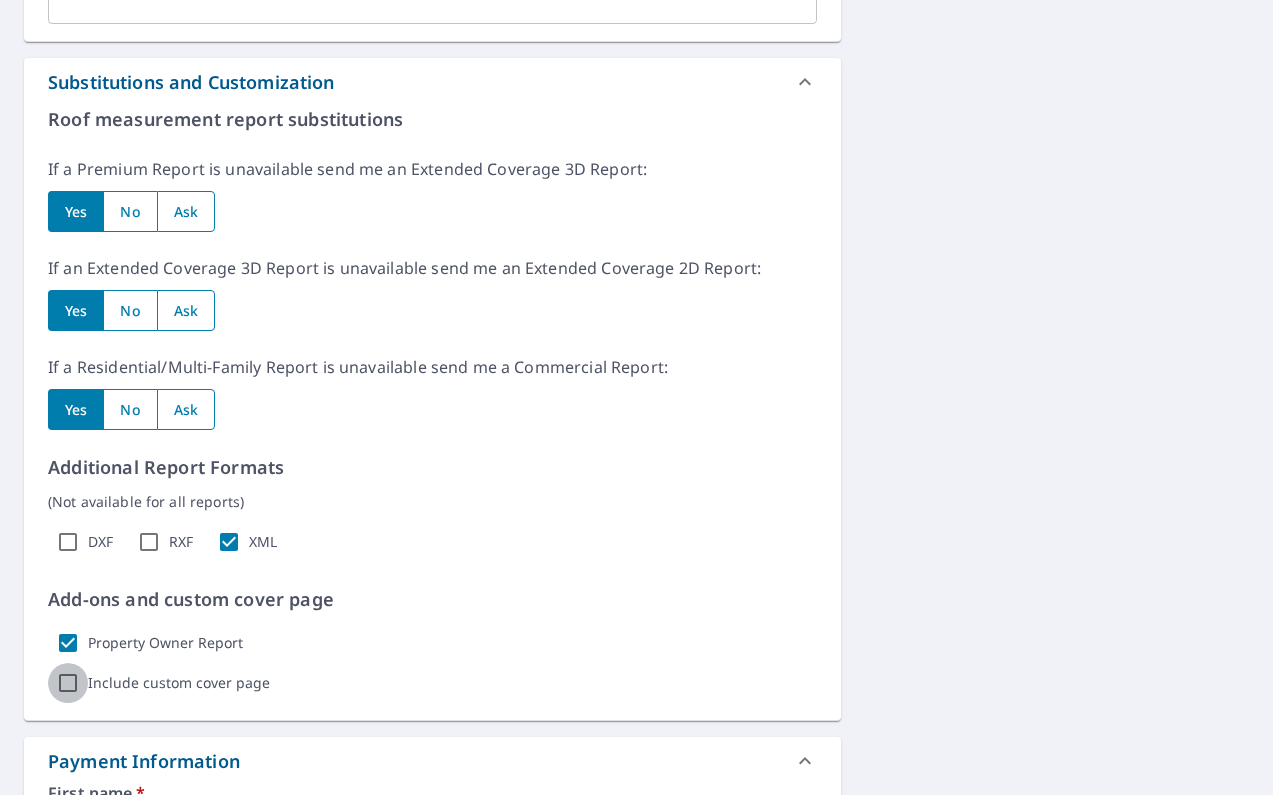 click on "Include custom cover page" at bounding box center (68, 683) 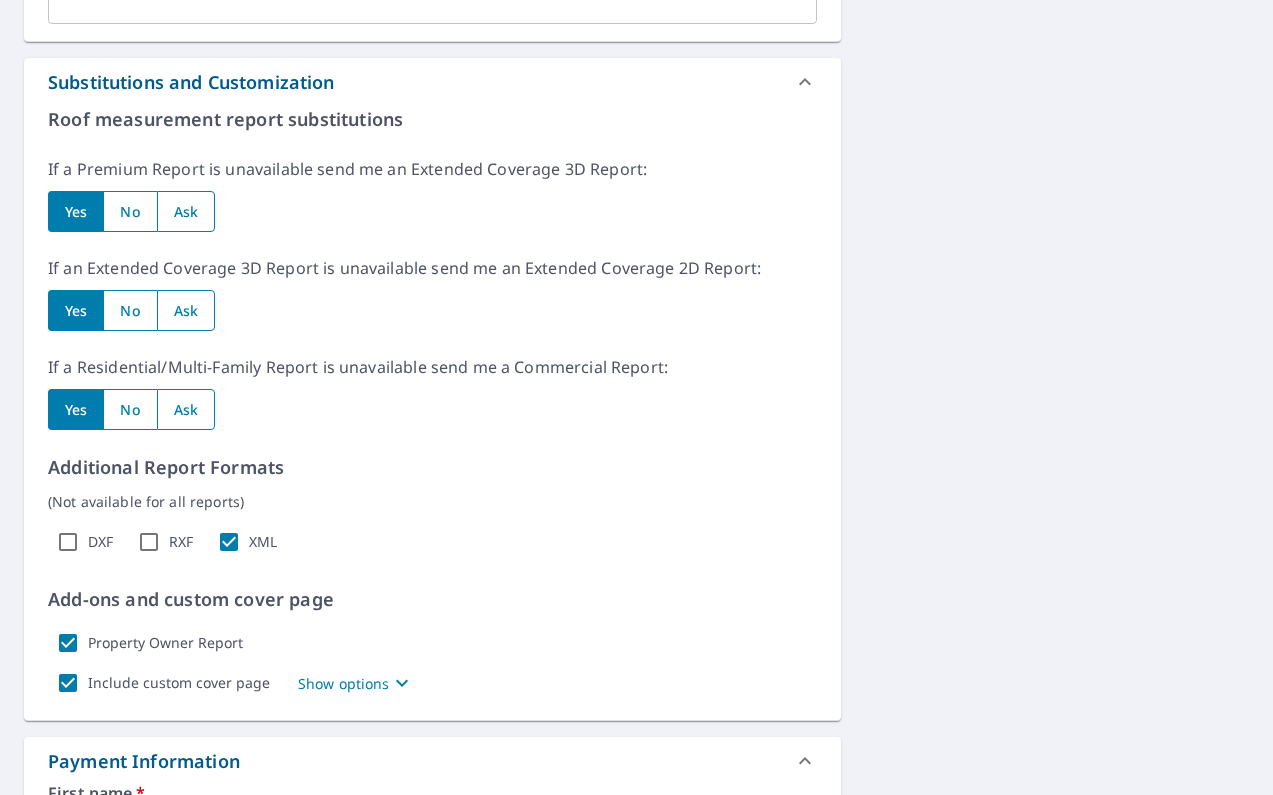 click on "Show options" at bounding box center [344, 683] 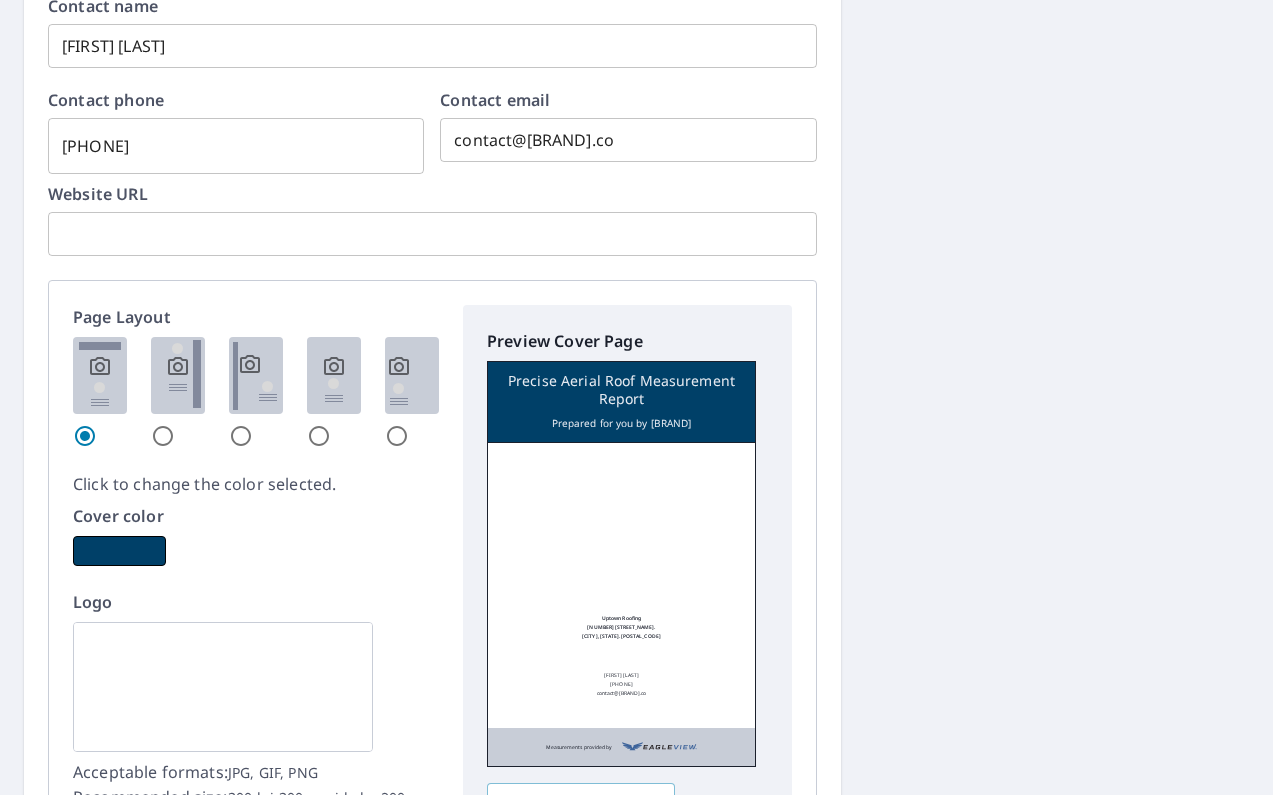 scroll, scrollTop: 2177, scrollLeft: 0, axis: vertical 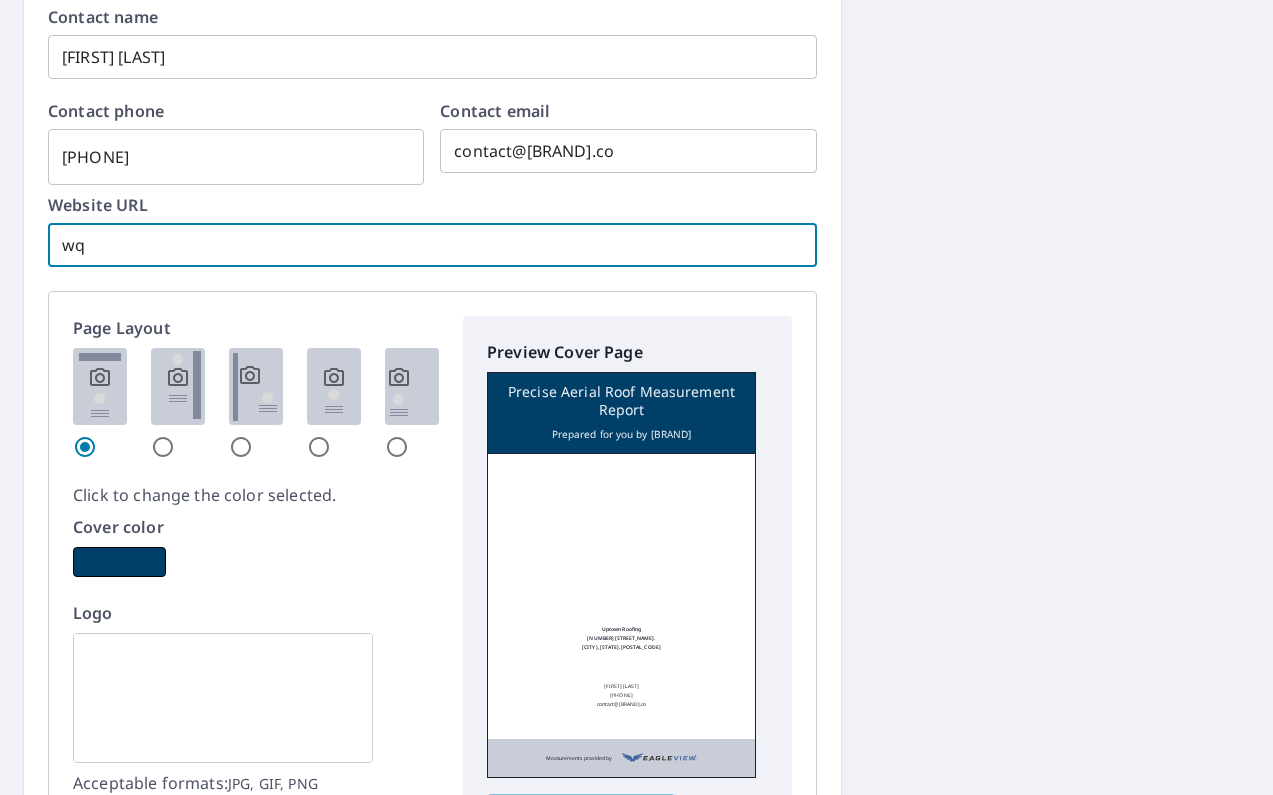 type on "w" 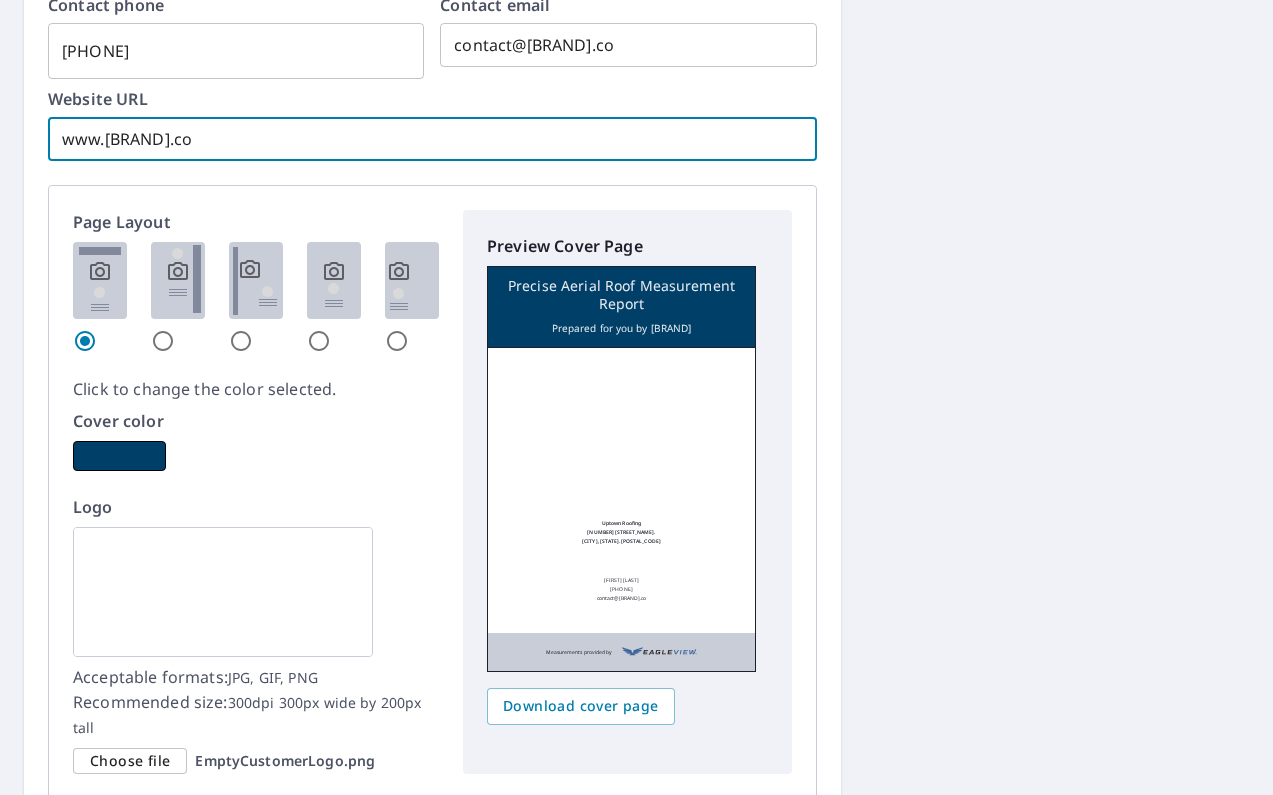 scroll, scrollTop: 2286, scrollLeft: 0, axis: vertical 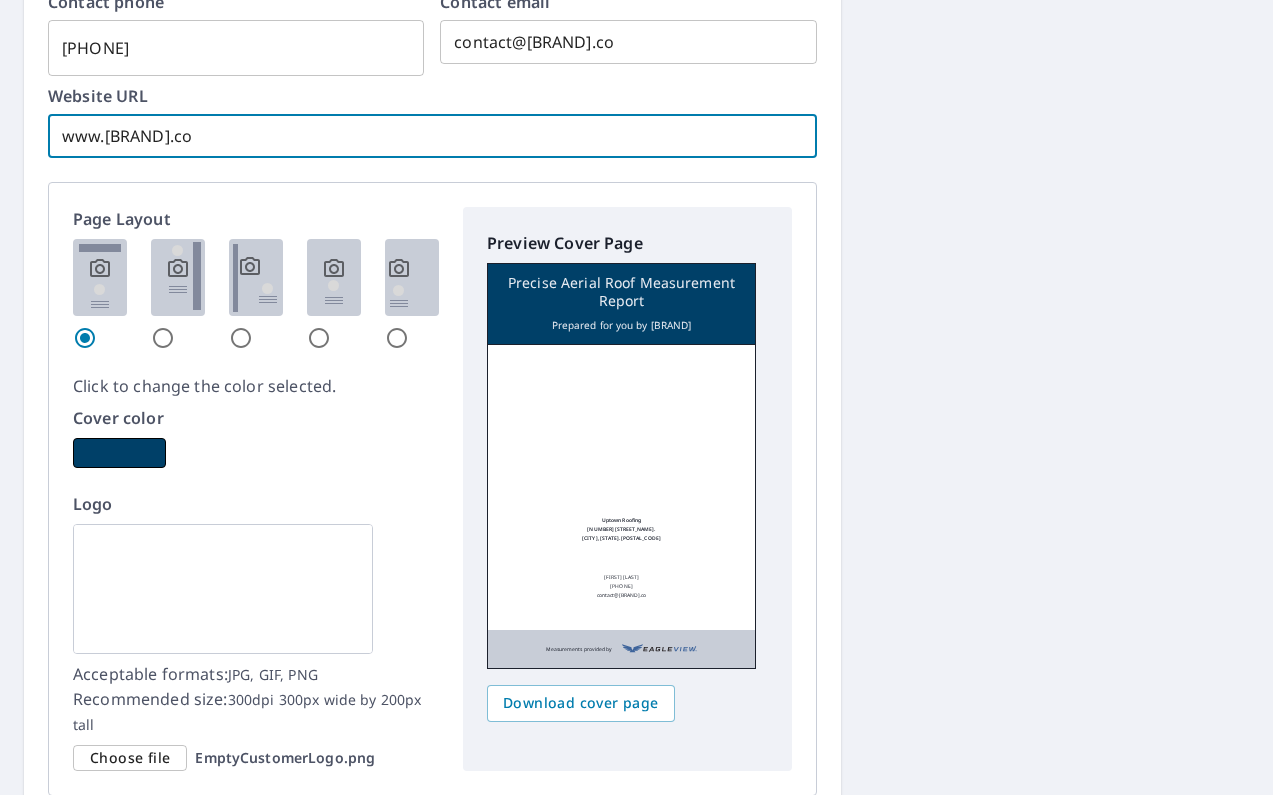 type on "www.[BRAND].co" 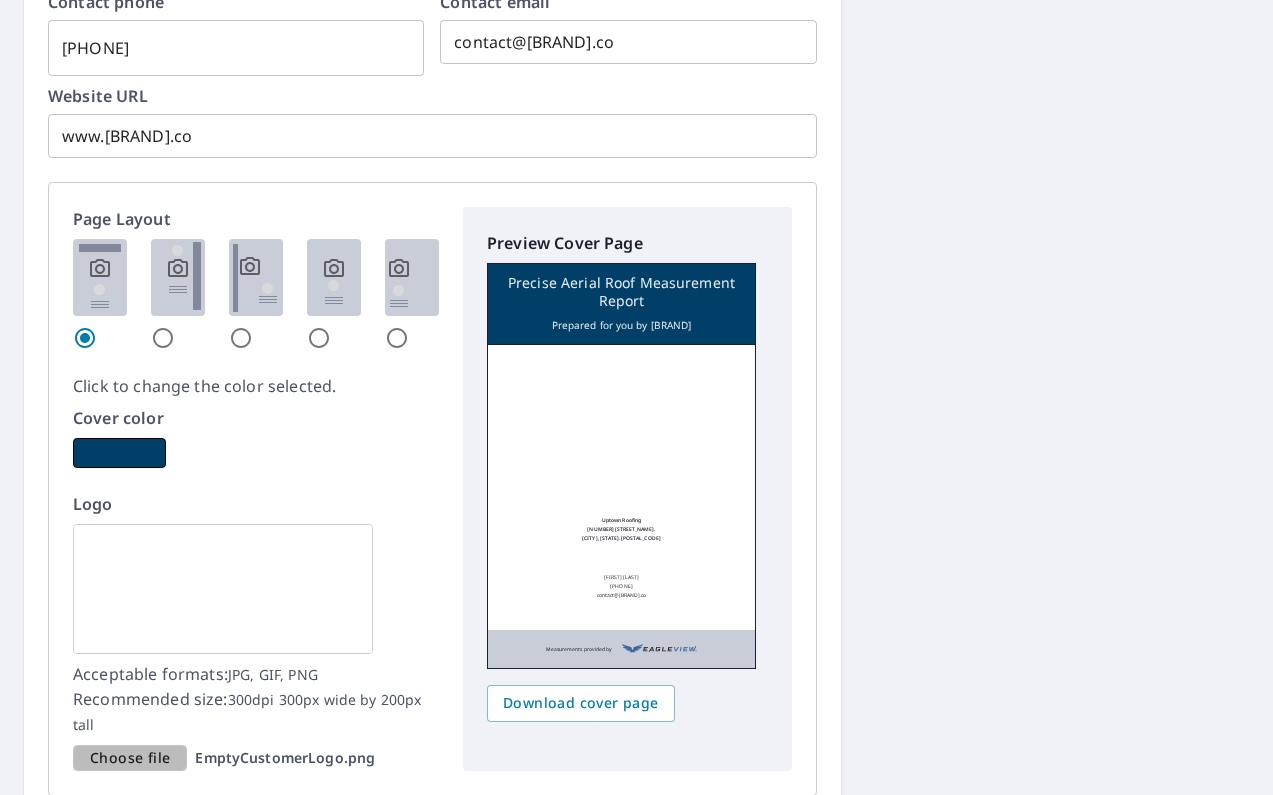 click on "Choose file" at bounding box center [130, 758] 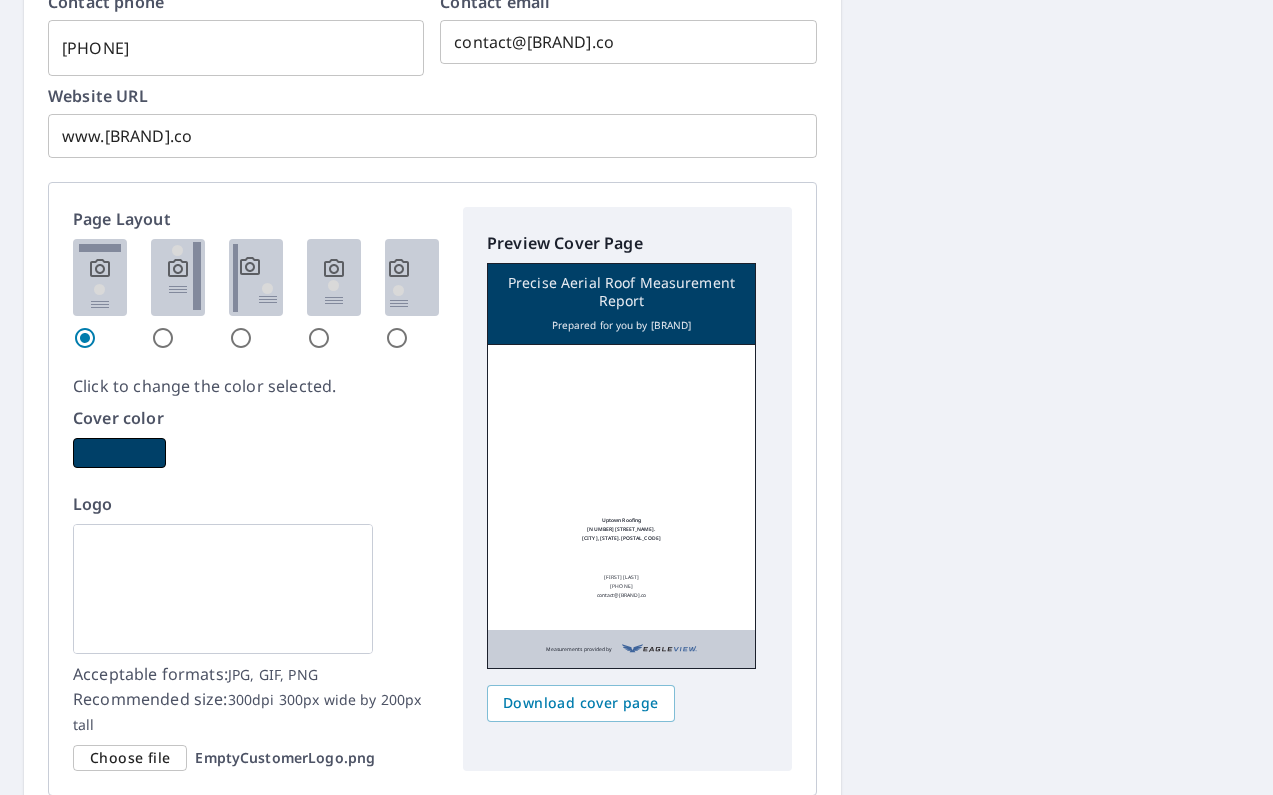 click on "Choose file" at bounding box center (130, 758) 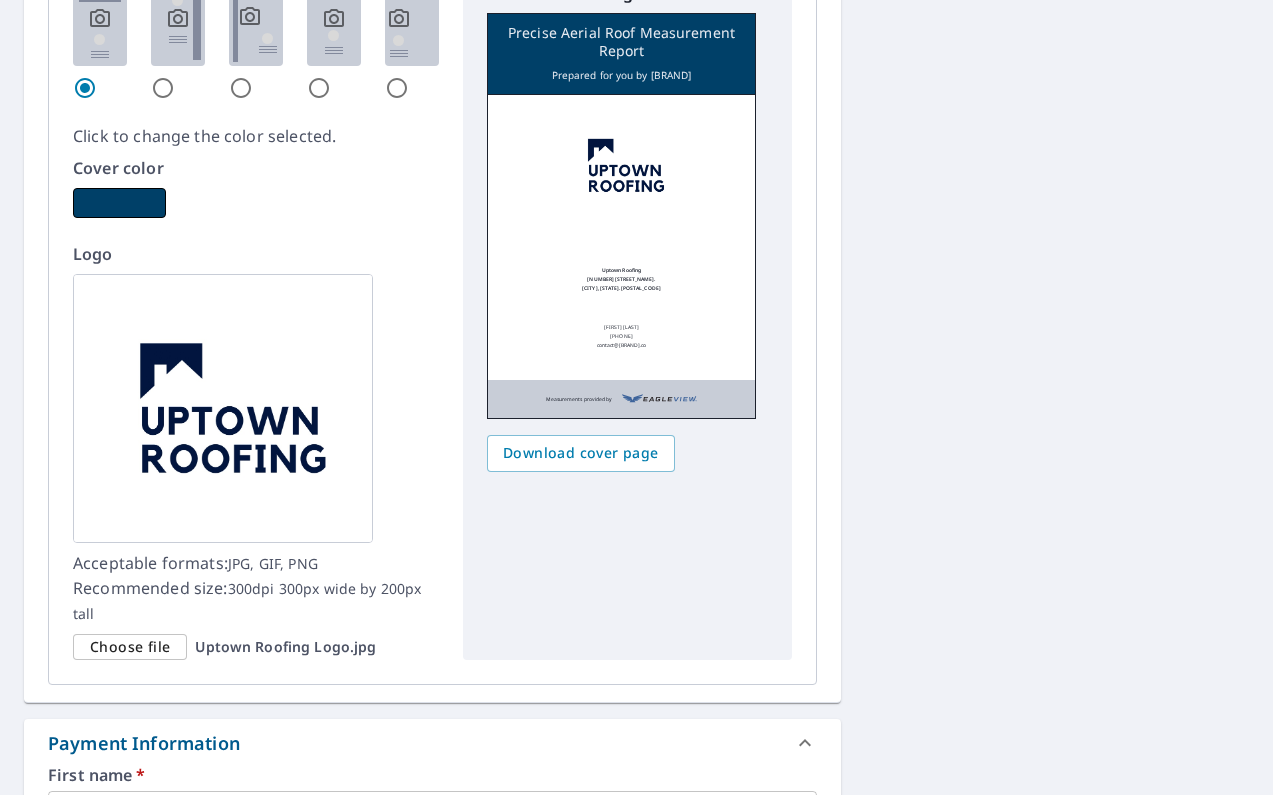 scroll, scrollTop: 2537, scrollLeft: 0, axis: vertical 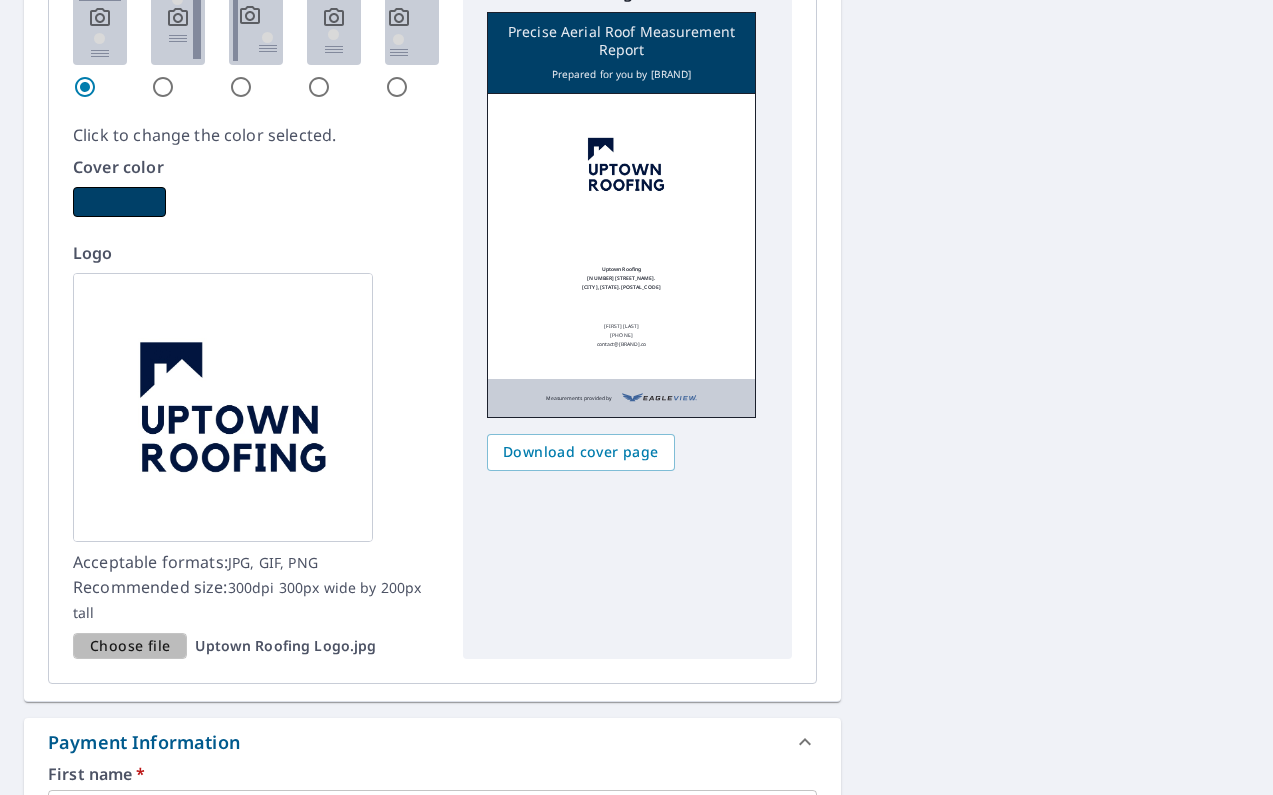 click on "Choose file" at bounding box center [130, 646] 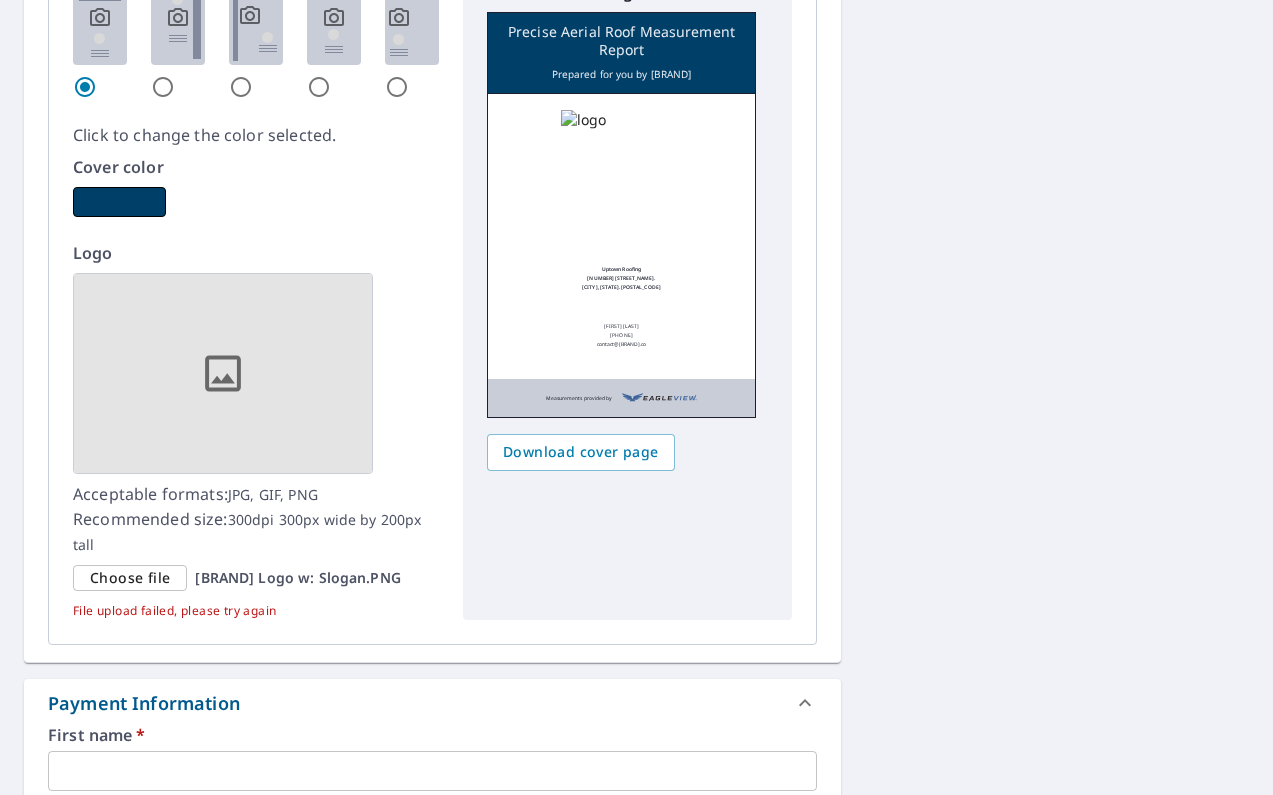 click on "Choose file" at bounding box center [130, 578] 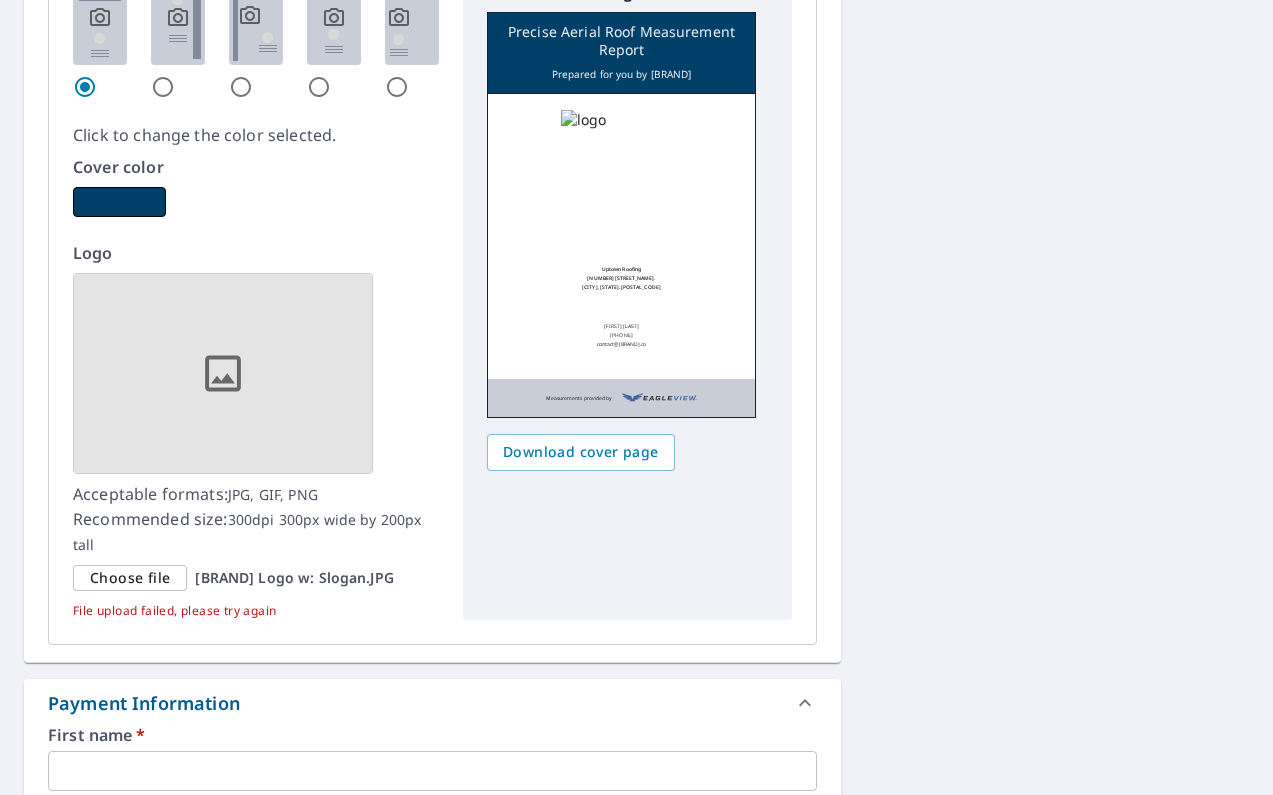 click at bounding box center [223, 373] 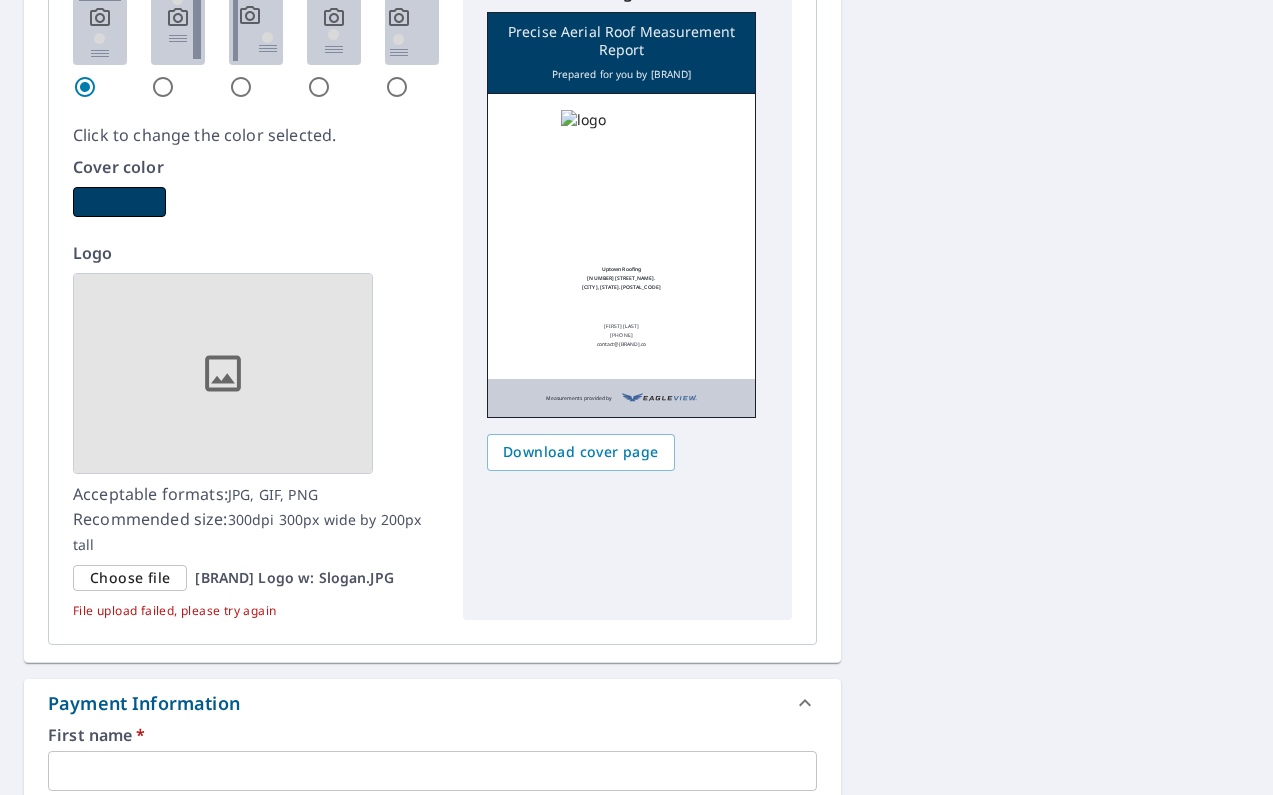 click on "Choose file" at bounding box center [130, 578] 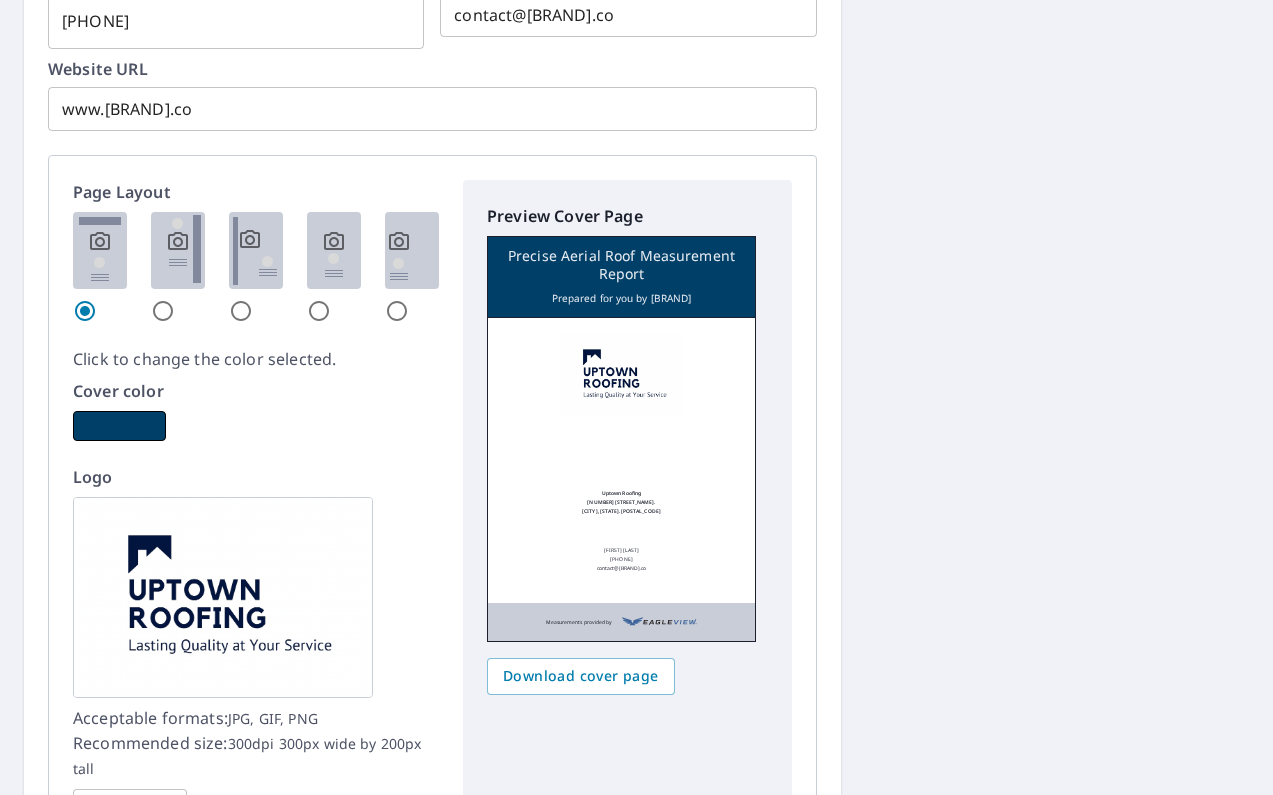 scroll, scrollTop: 2337, scrollLeft: 0, axis: vertical 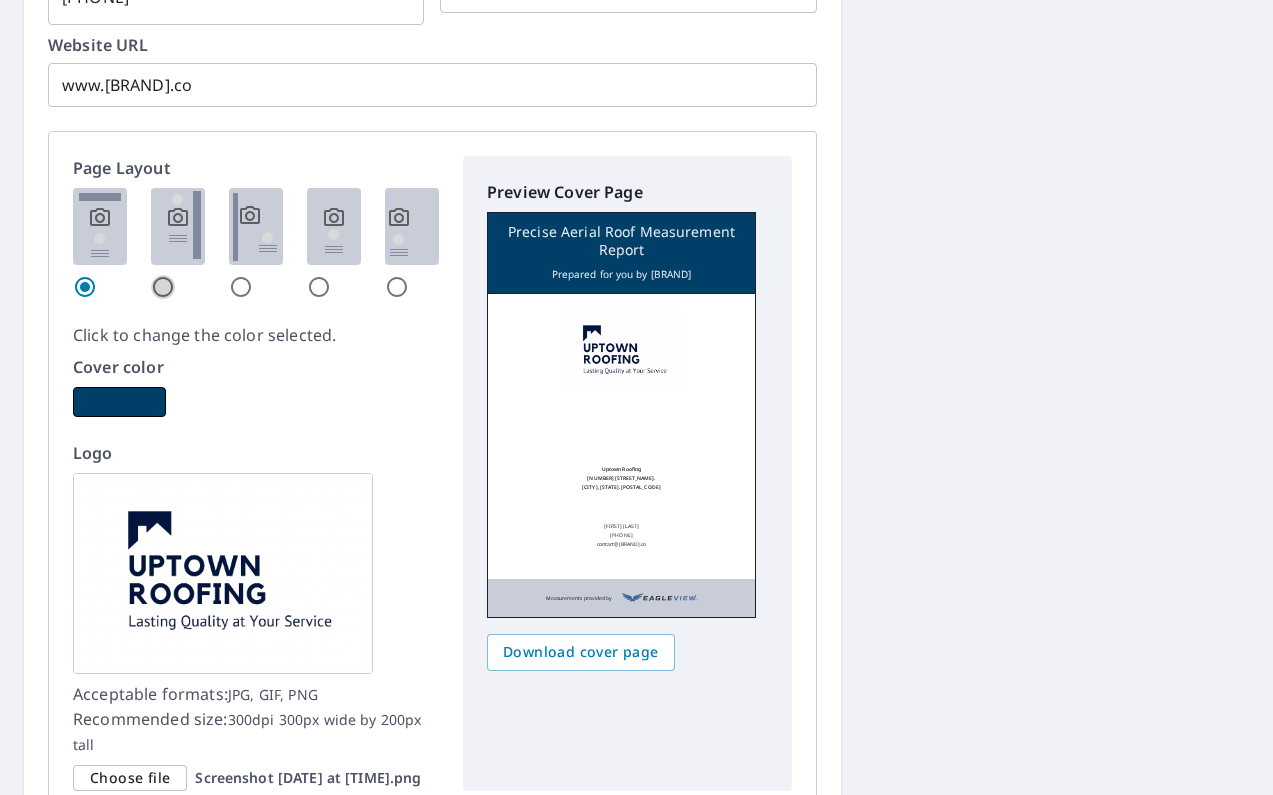 click at bounding box center [163, 287] 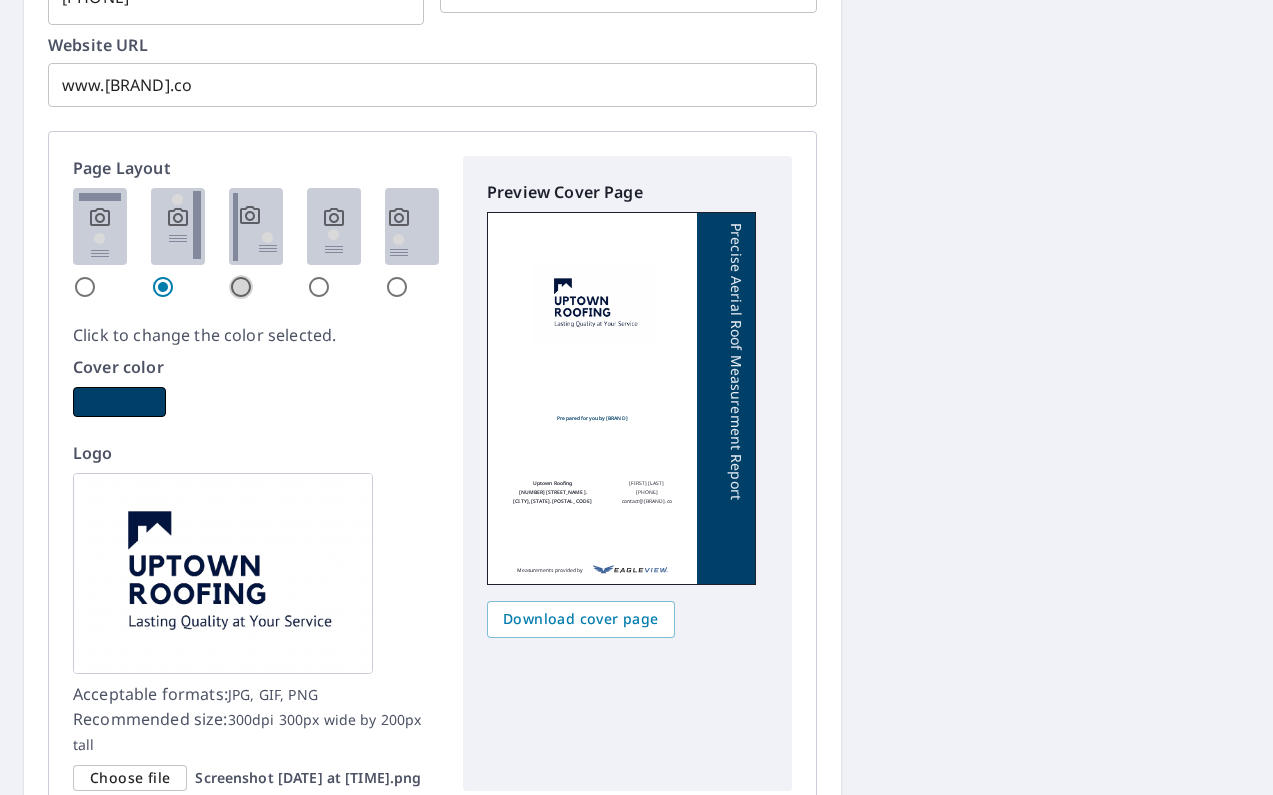 click at bounding box center (241, 287) 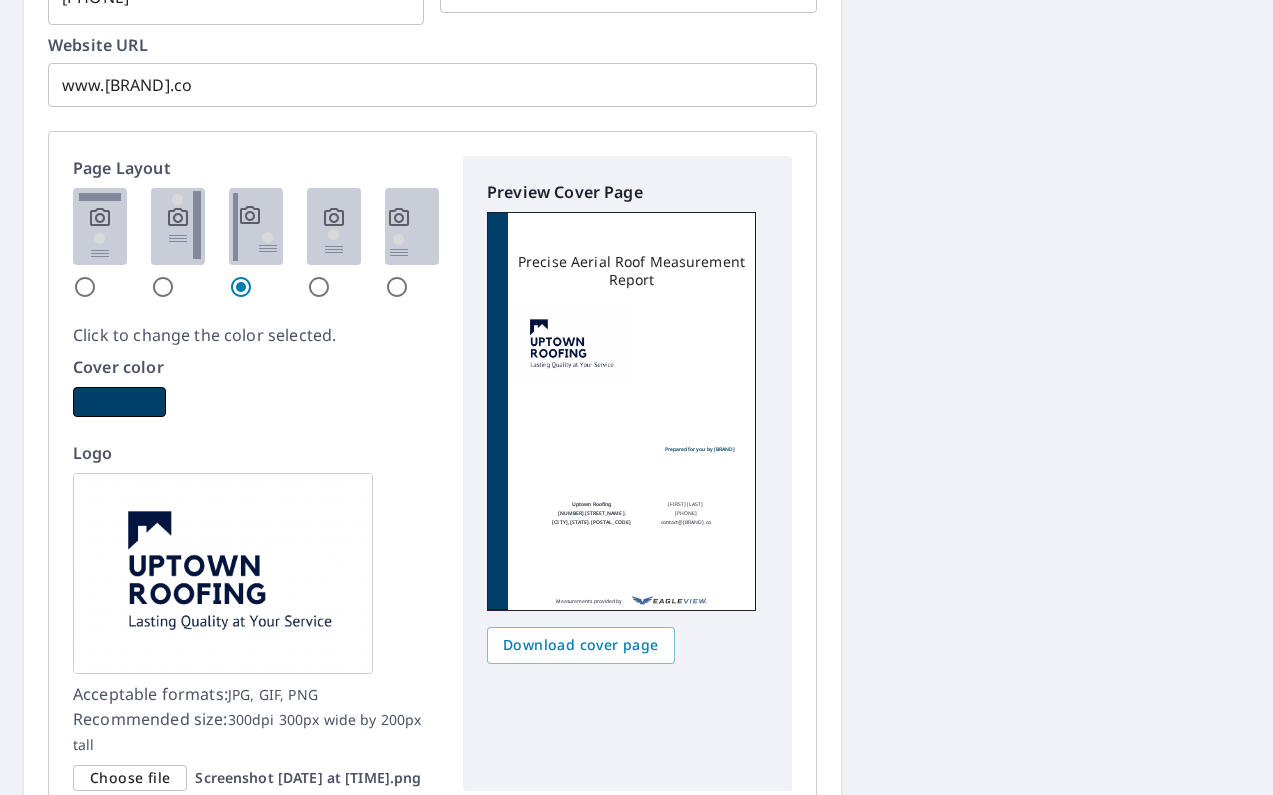 click at bounding box center [319, 287] 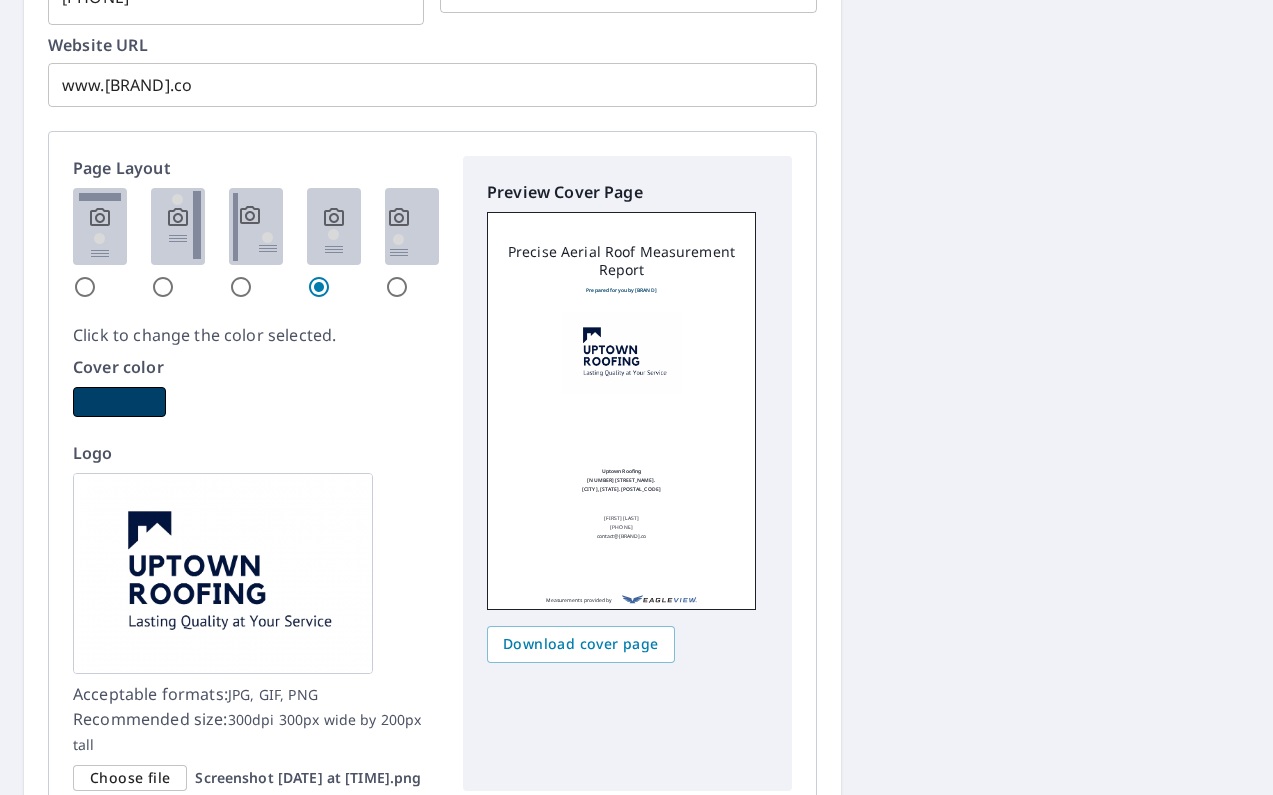 click at bounding box center (397, 287) 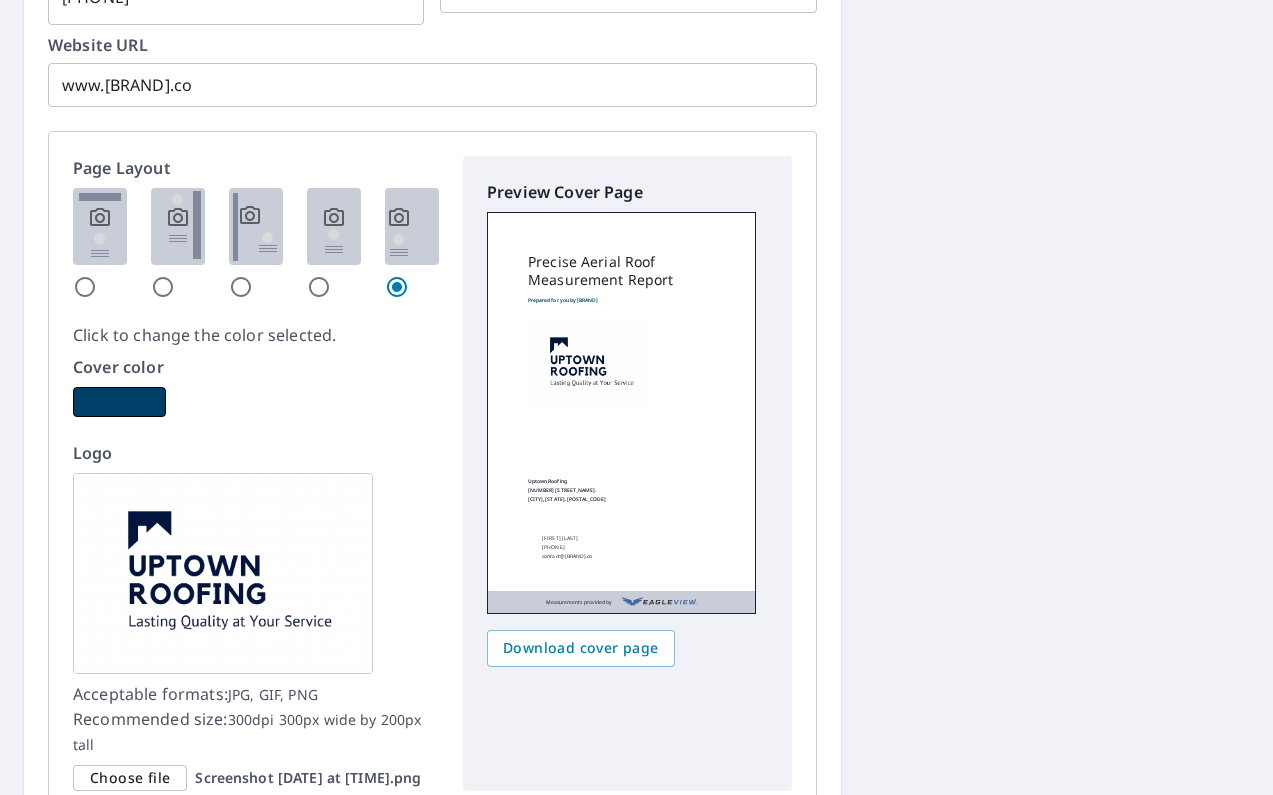 click at bounding box center [85, 287] 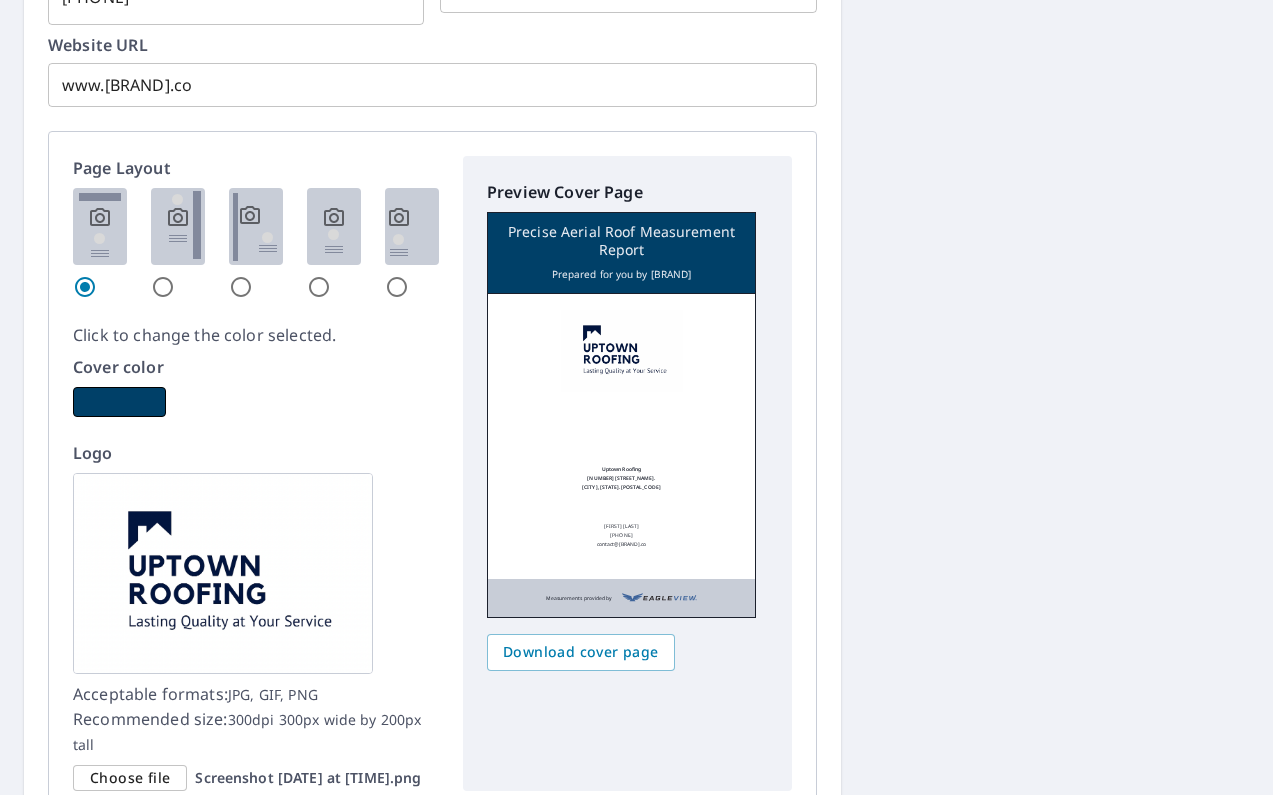 click at bounding box center (622, 372) 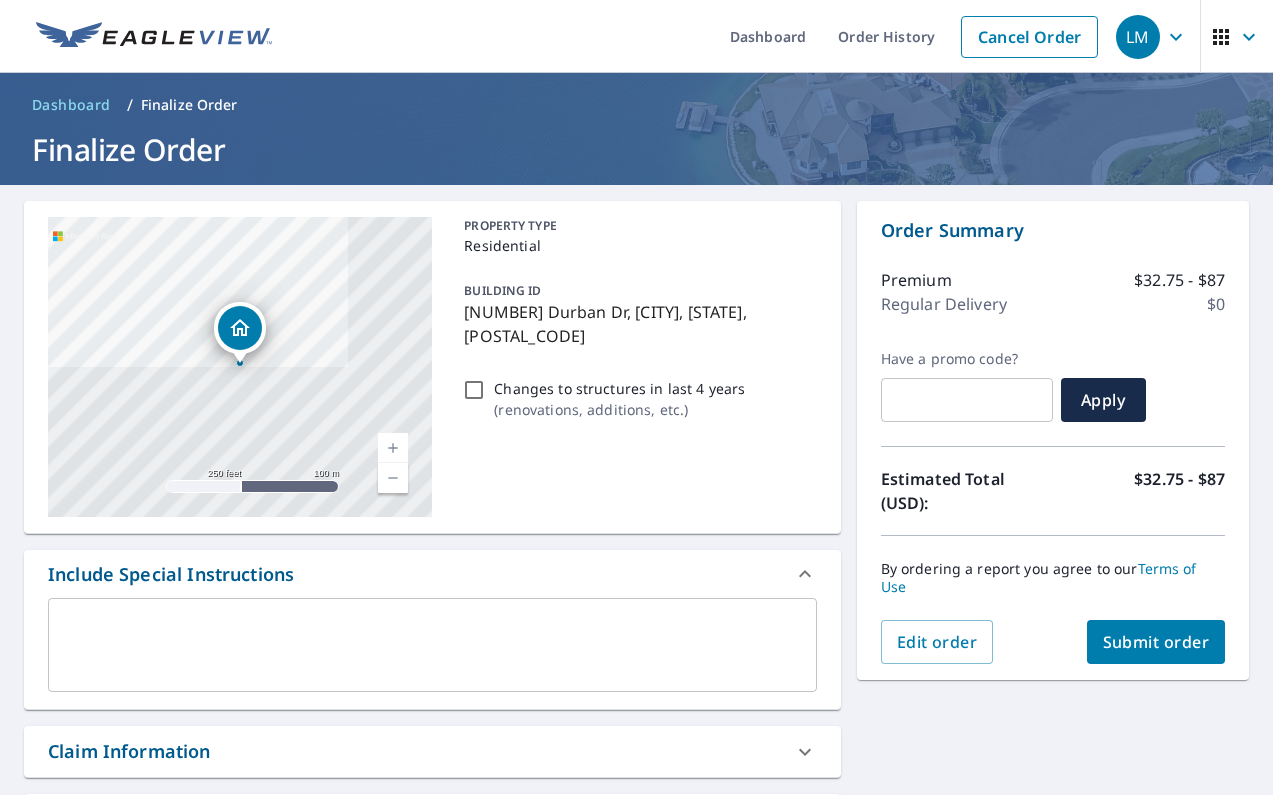scroll, scrollTop: 0, scrollLeft: 0, axis: both 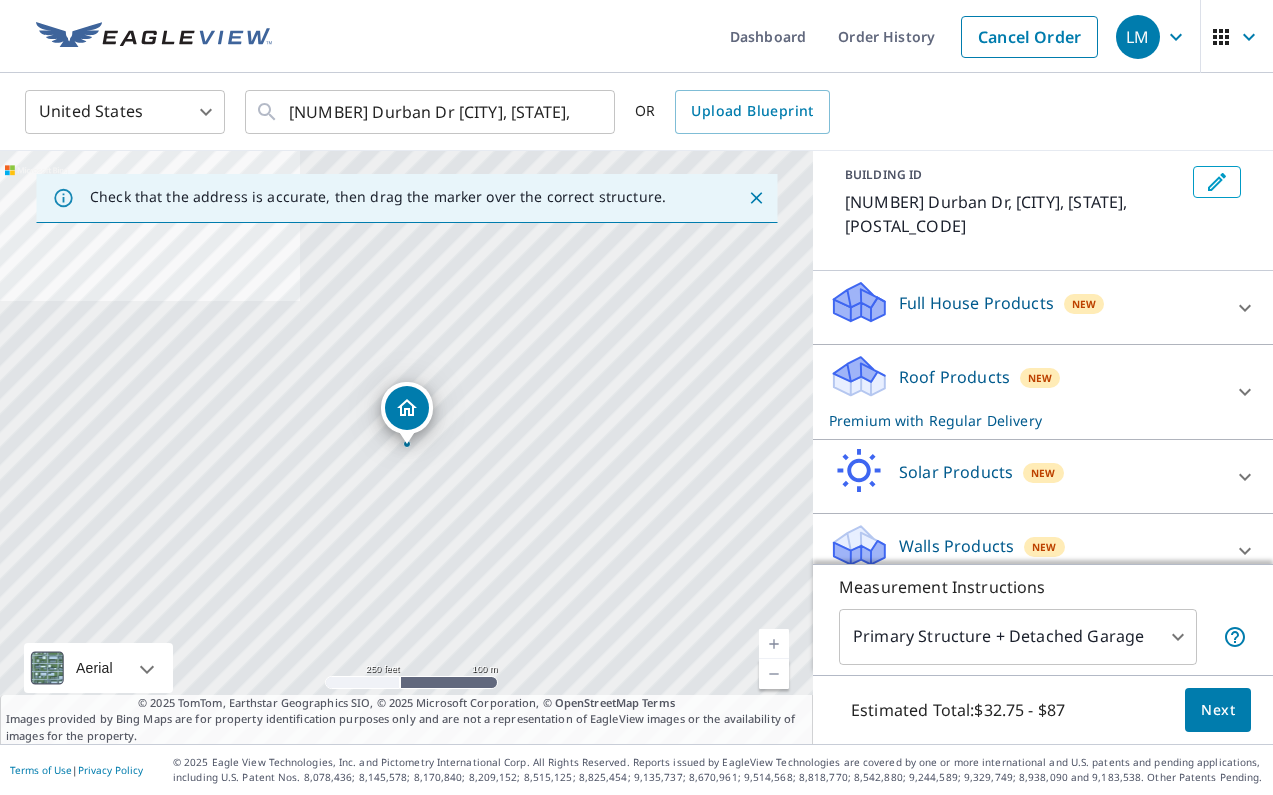 click on "Roof Products New Premium with Regular Delivery" at bounding box center (1025, 392) 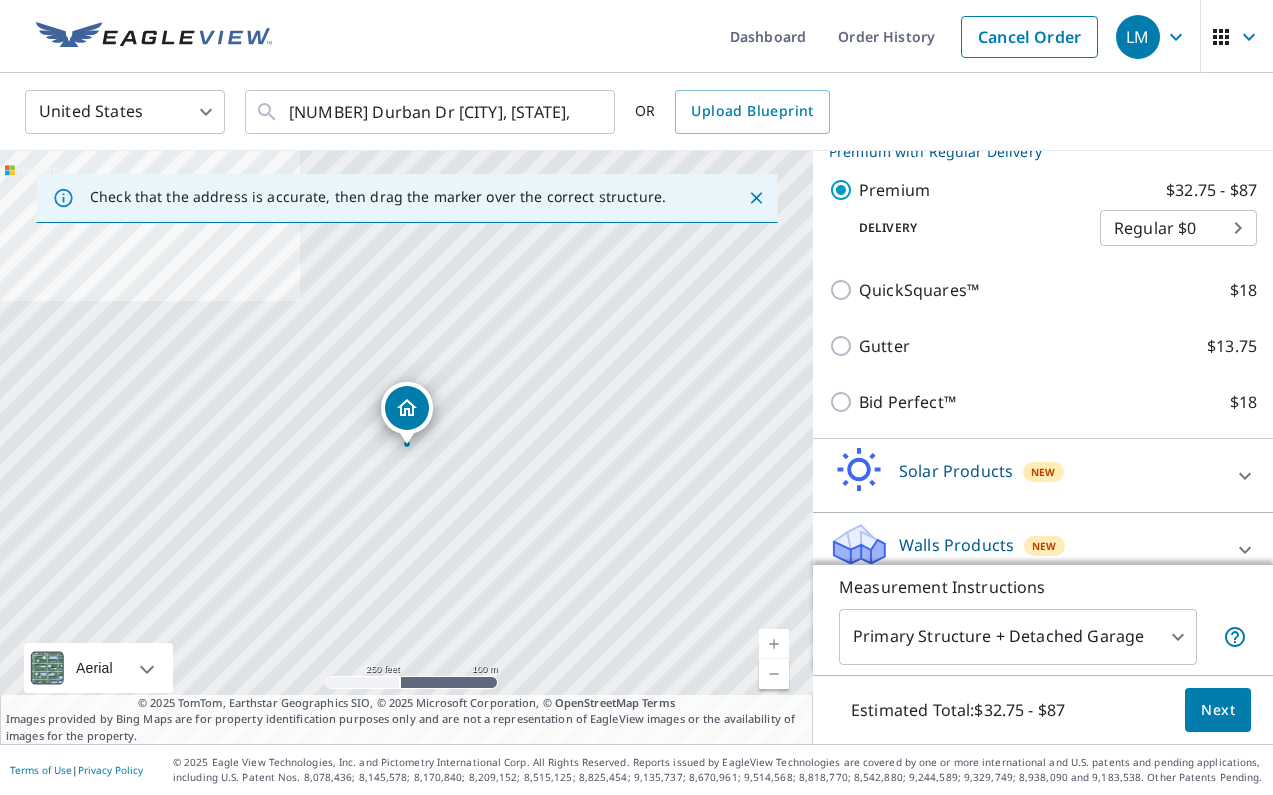 scroll, scrollTop: 379, scrollLeft: 0, axis: vertical 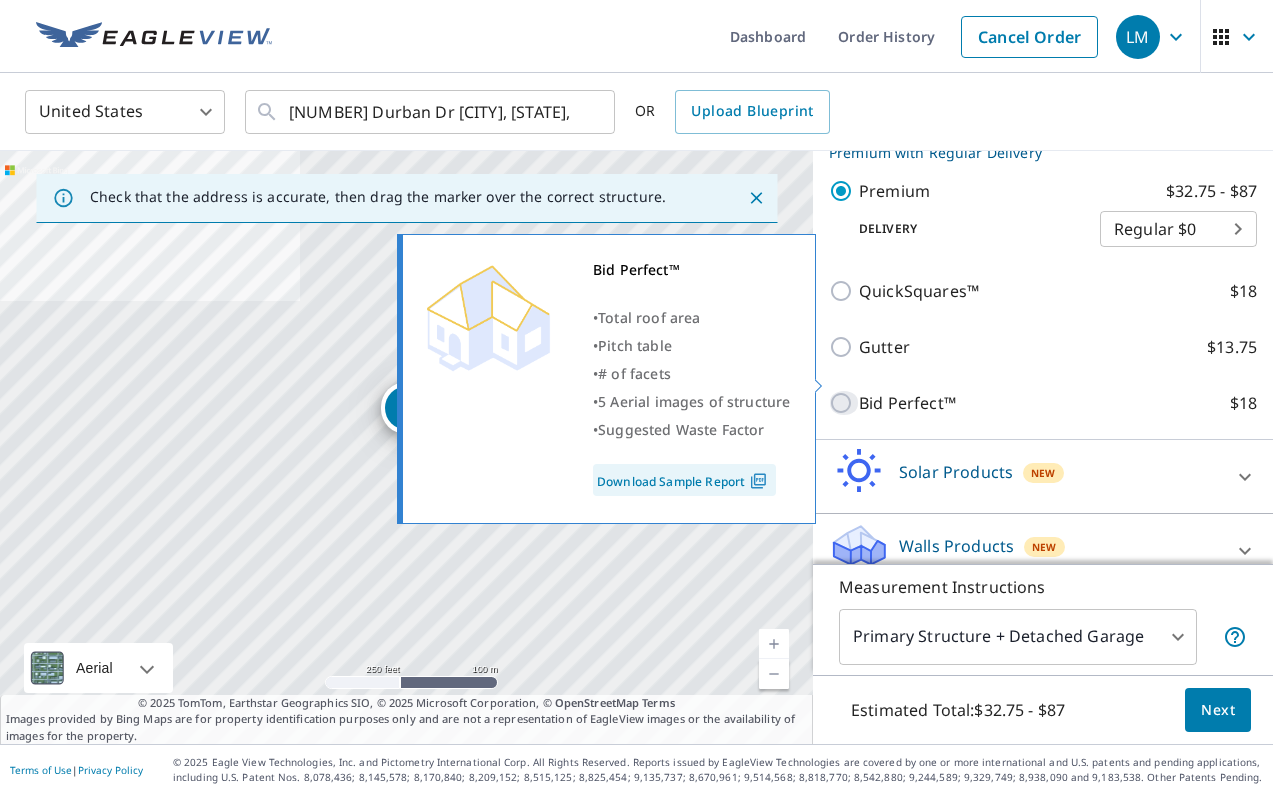 click on "Bid Perfect™ $18" at bounding box center (844, 403) 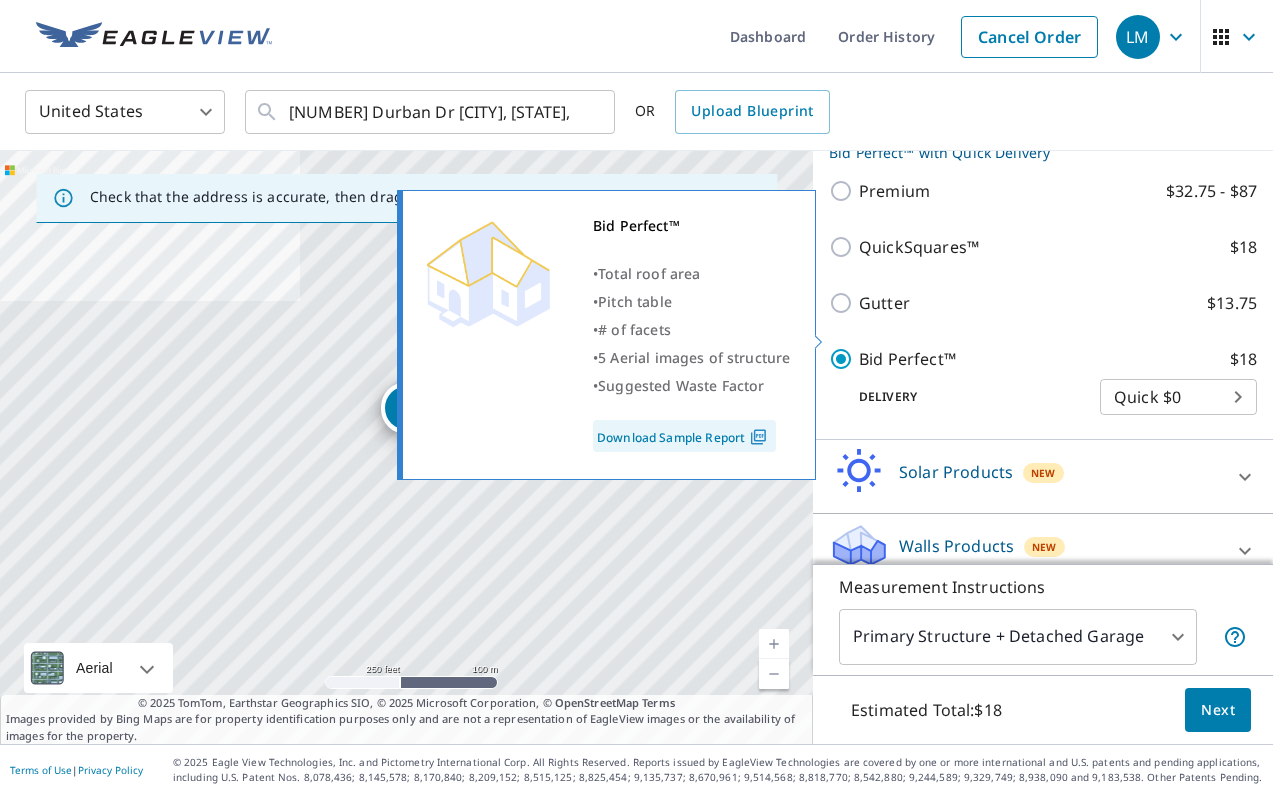 click on "Download Sample Report" at bounding box center (684, 436) 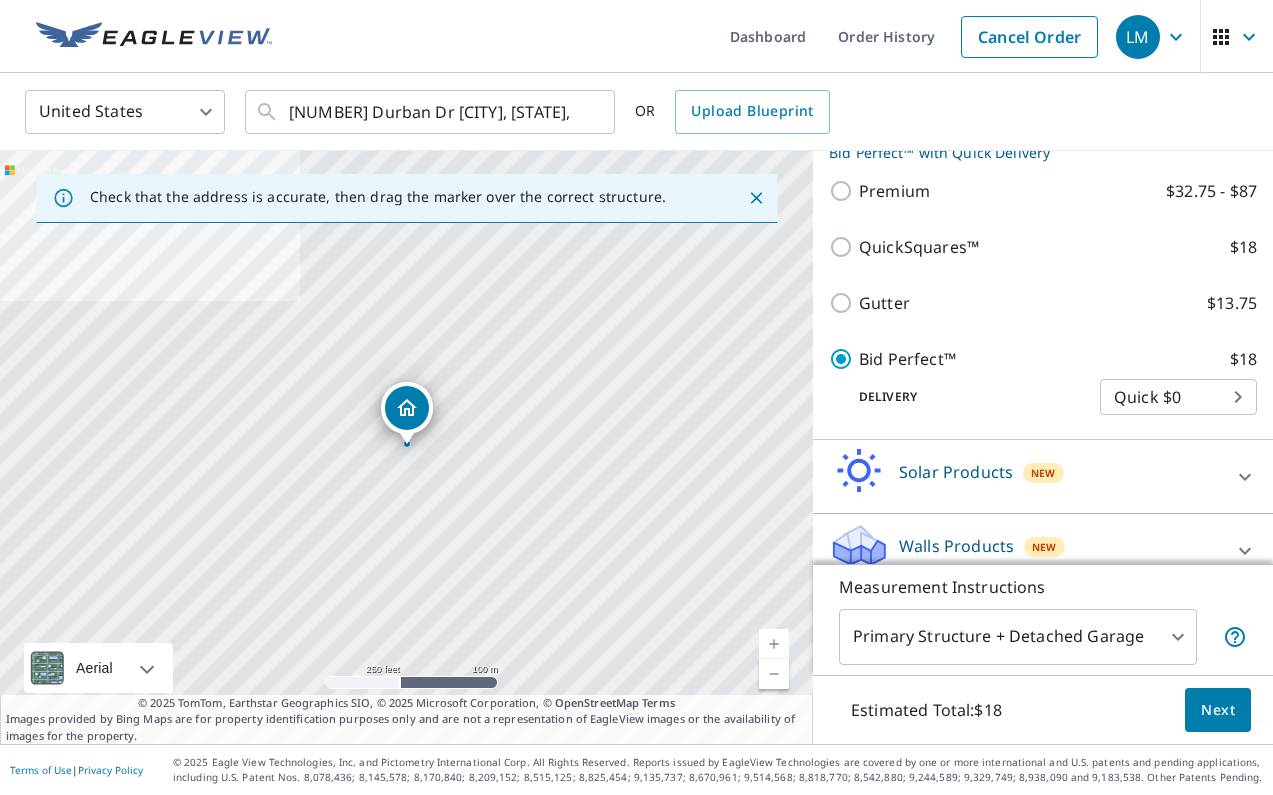 scroll, scrollTop: 0, scrollLeft: 0, axis: both 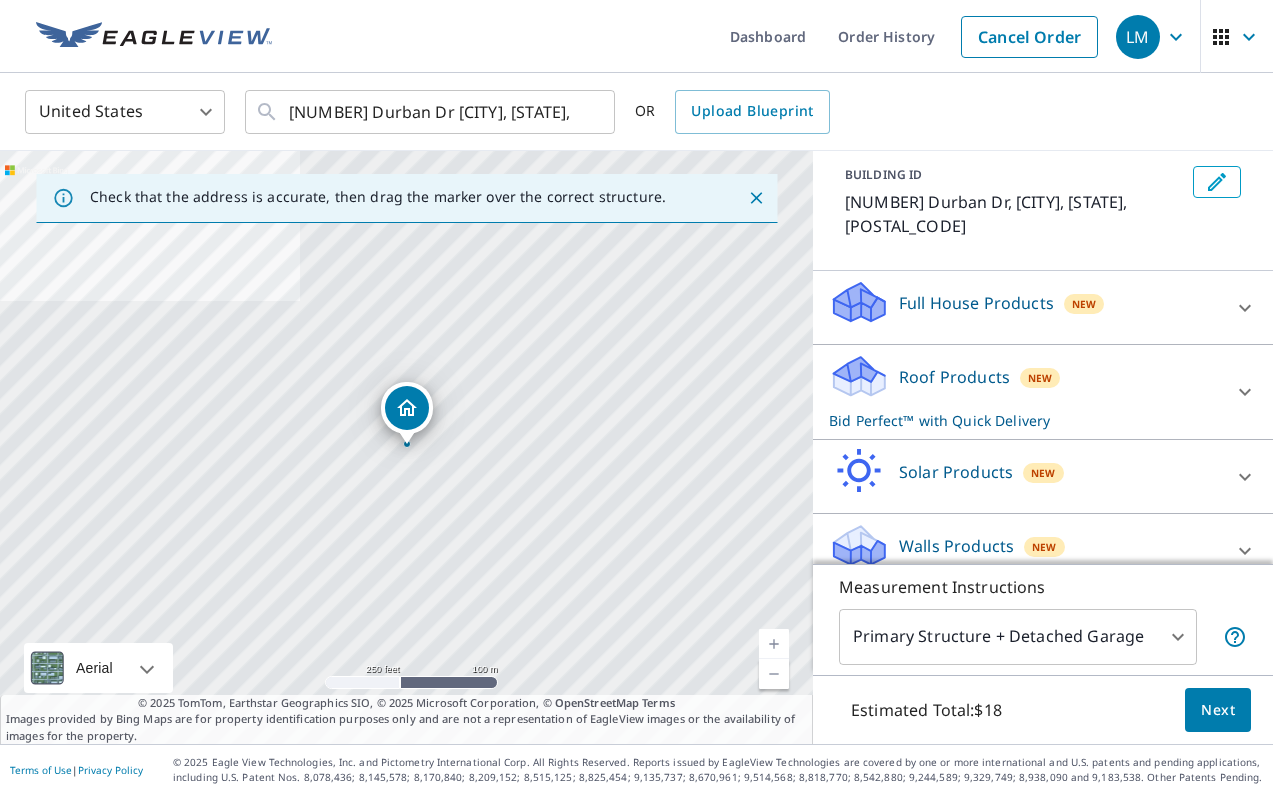 click 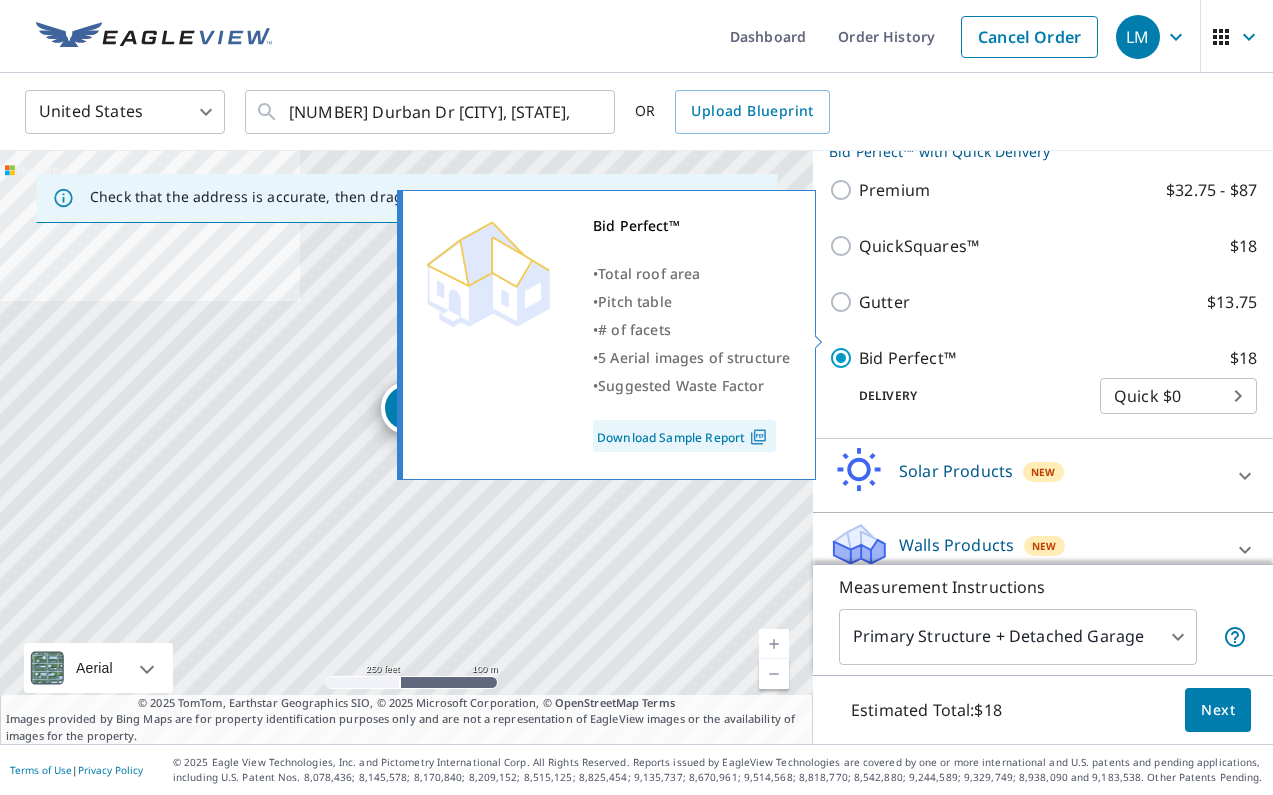 scroll, scrollTop: 379, scrollLeft: 0, axis: vertical 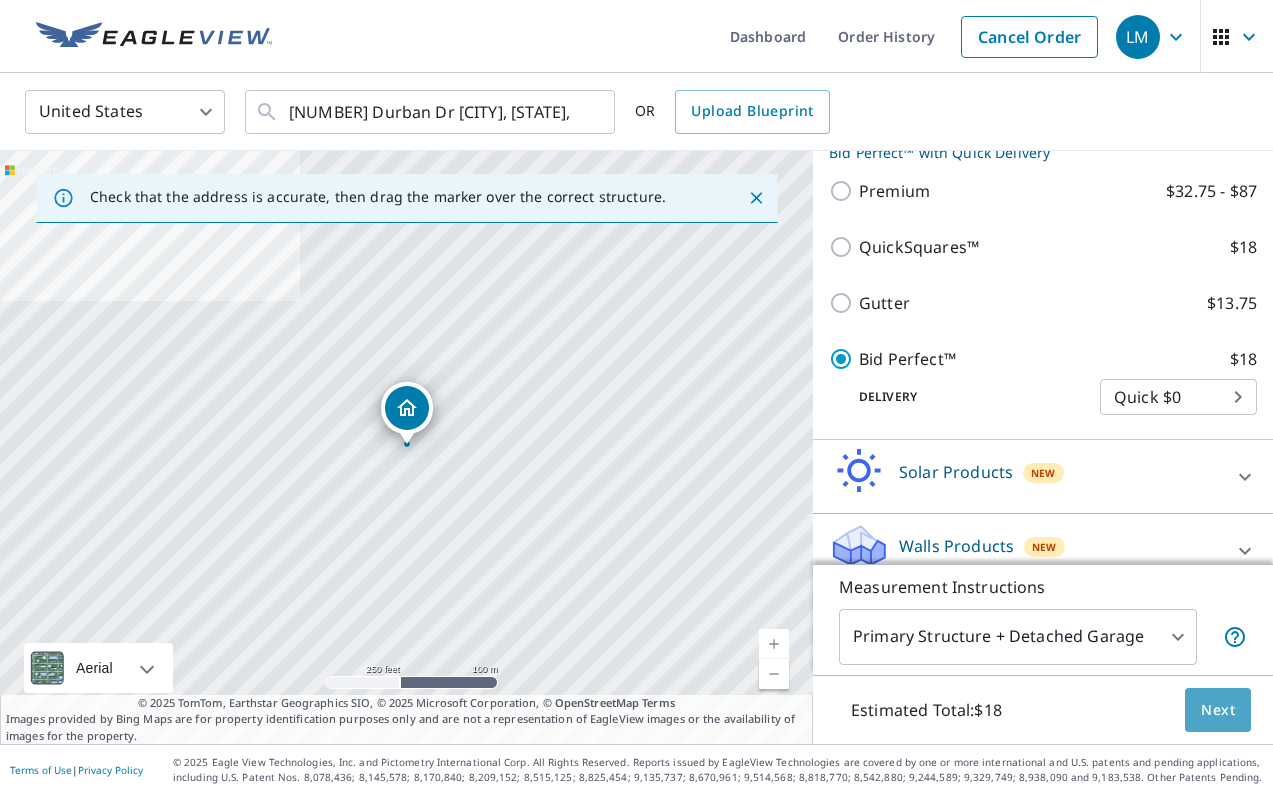 click on "Next" at bounding box center (1218, 710) 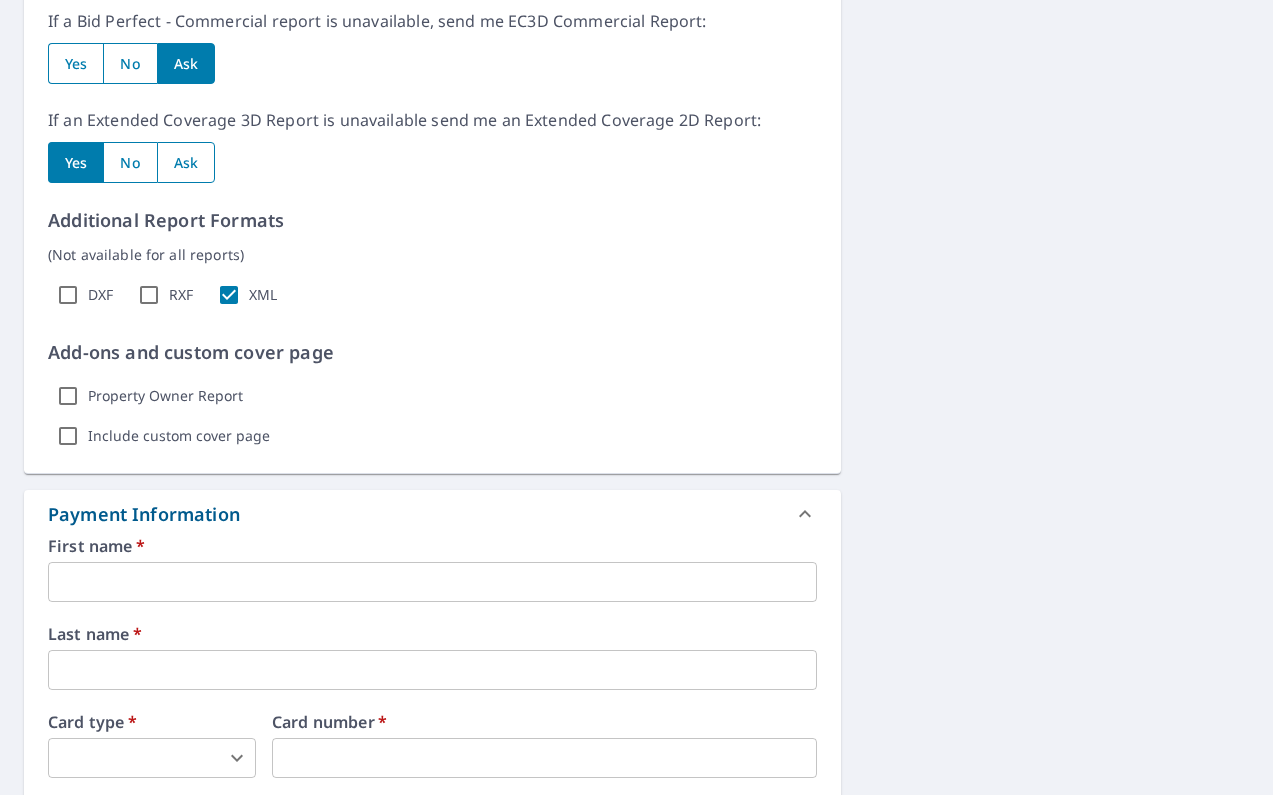scroll, scrollTop: 1222, scrollLeft: 0, axis: vertical 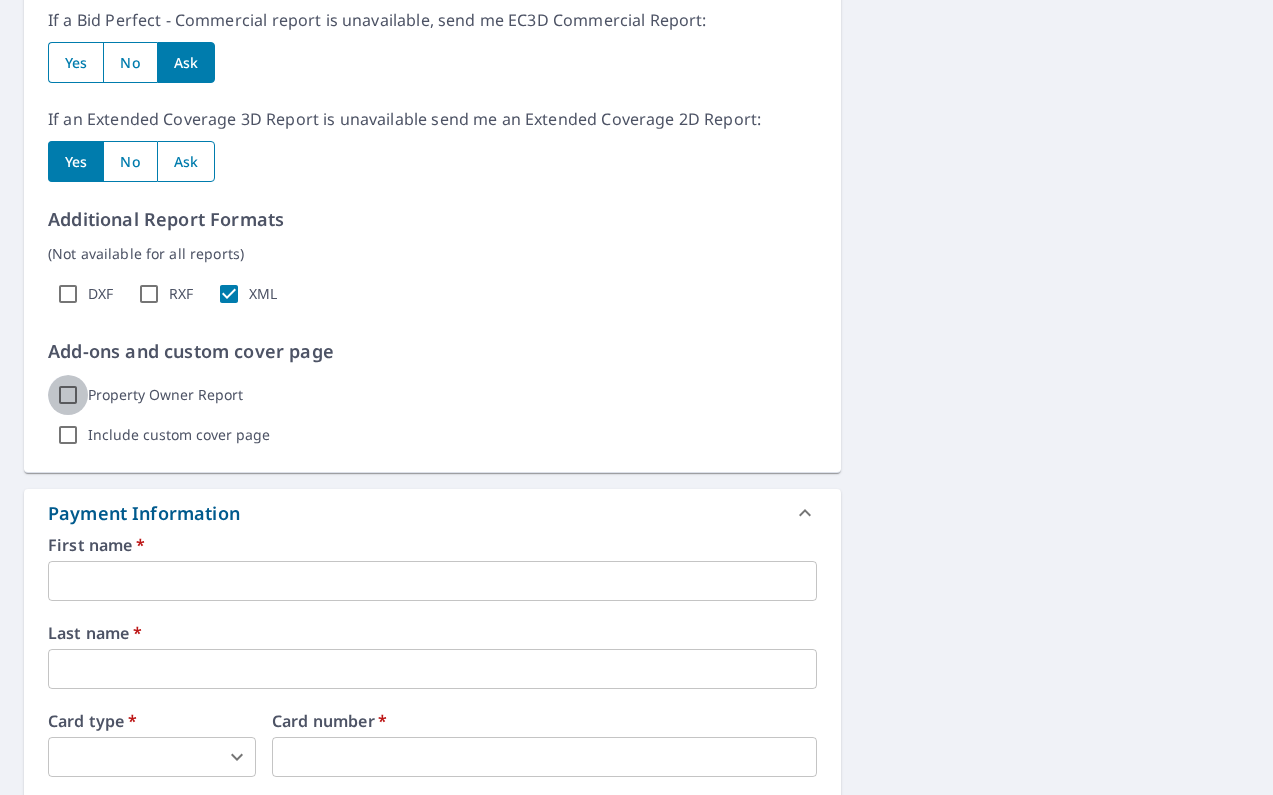 click on "Property Owner Report" at bounding box center (68, 395) 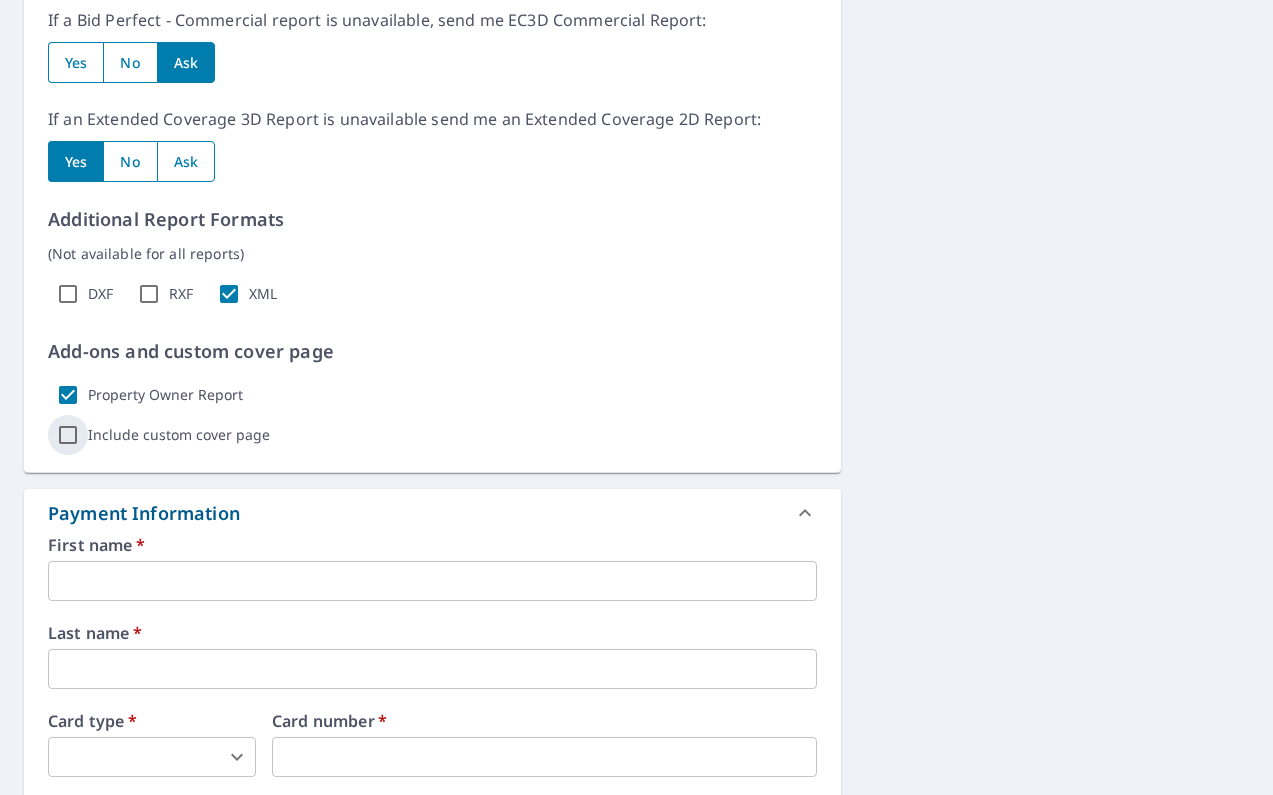 click on "Include custom cover page" at bounding box center [68, 435] 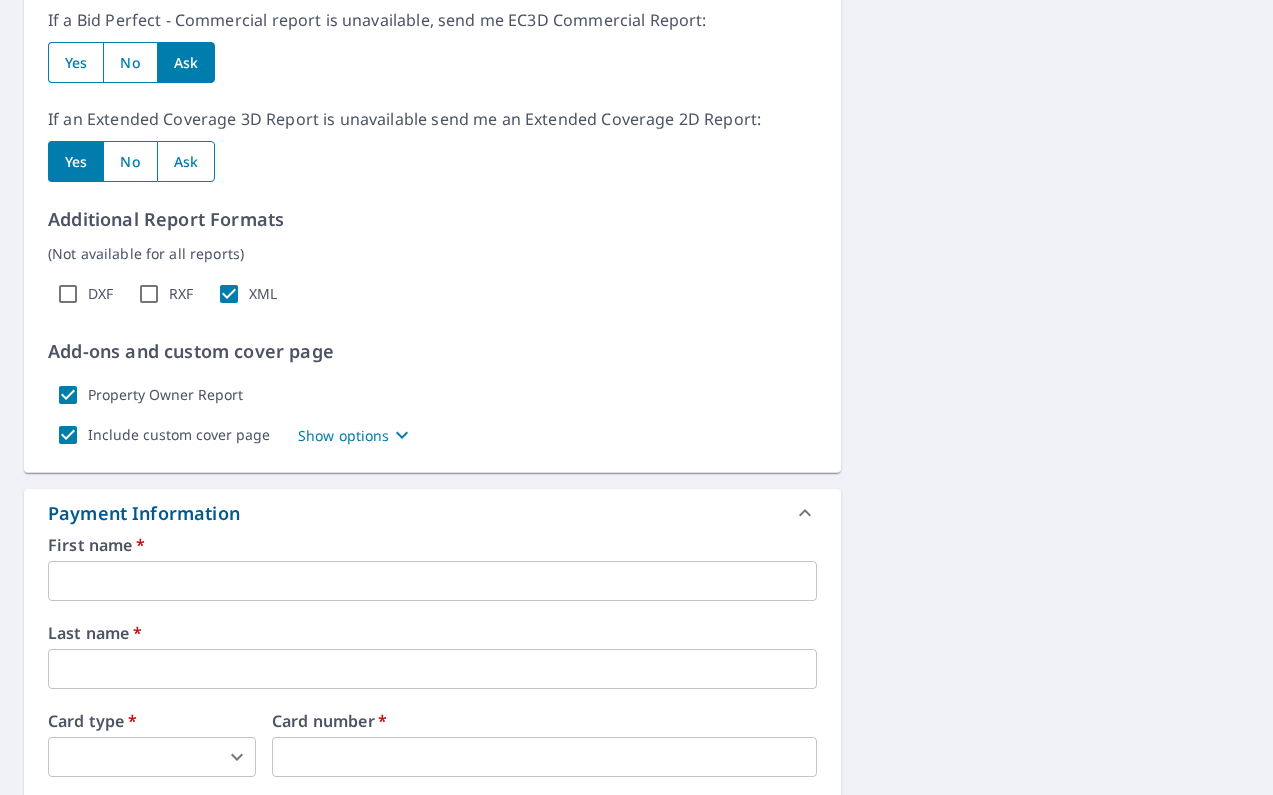 click on "Show options" at bounding box center (344, 435) 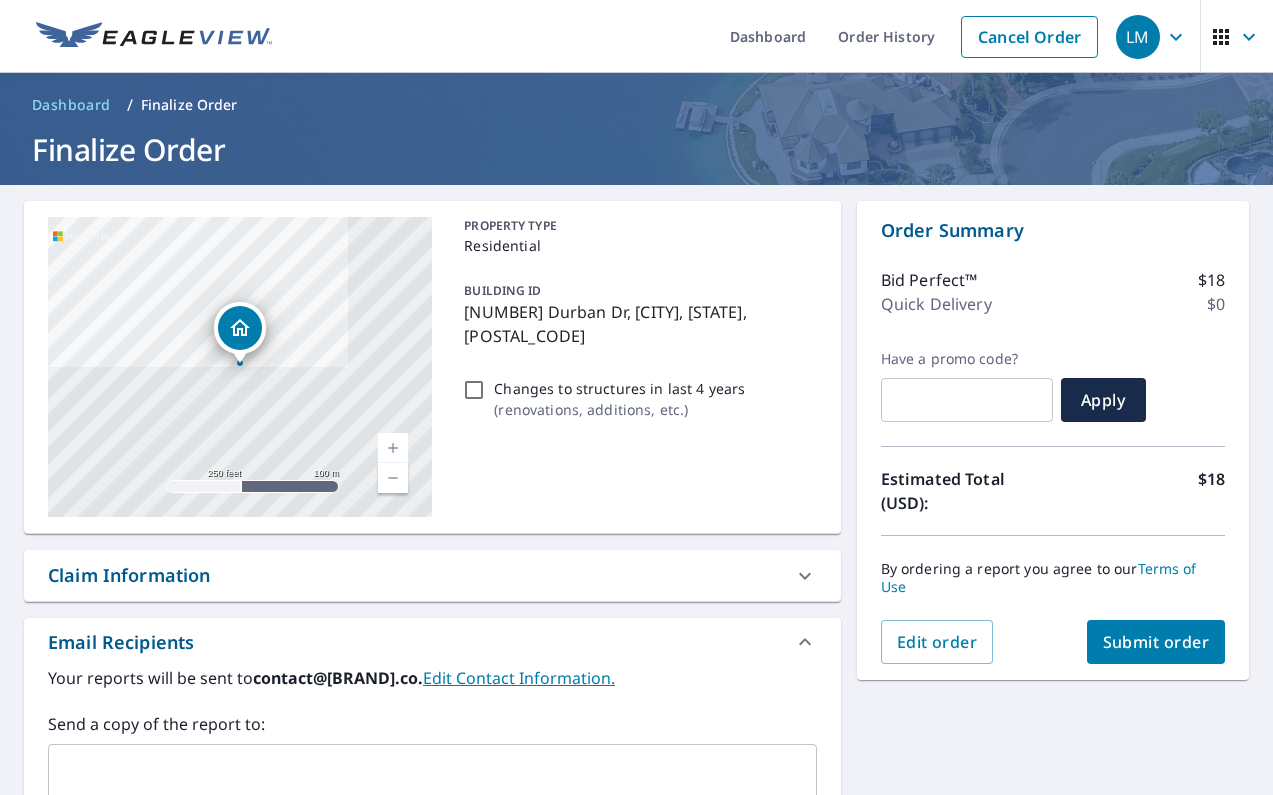 scroll, scrollTop: 0, scrollLeft: 0, axis: both 